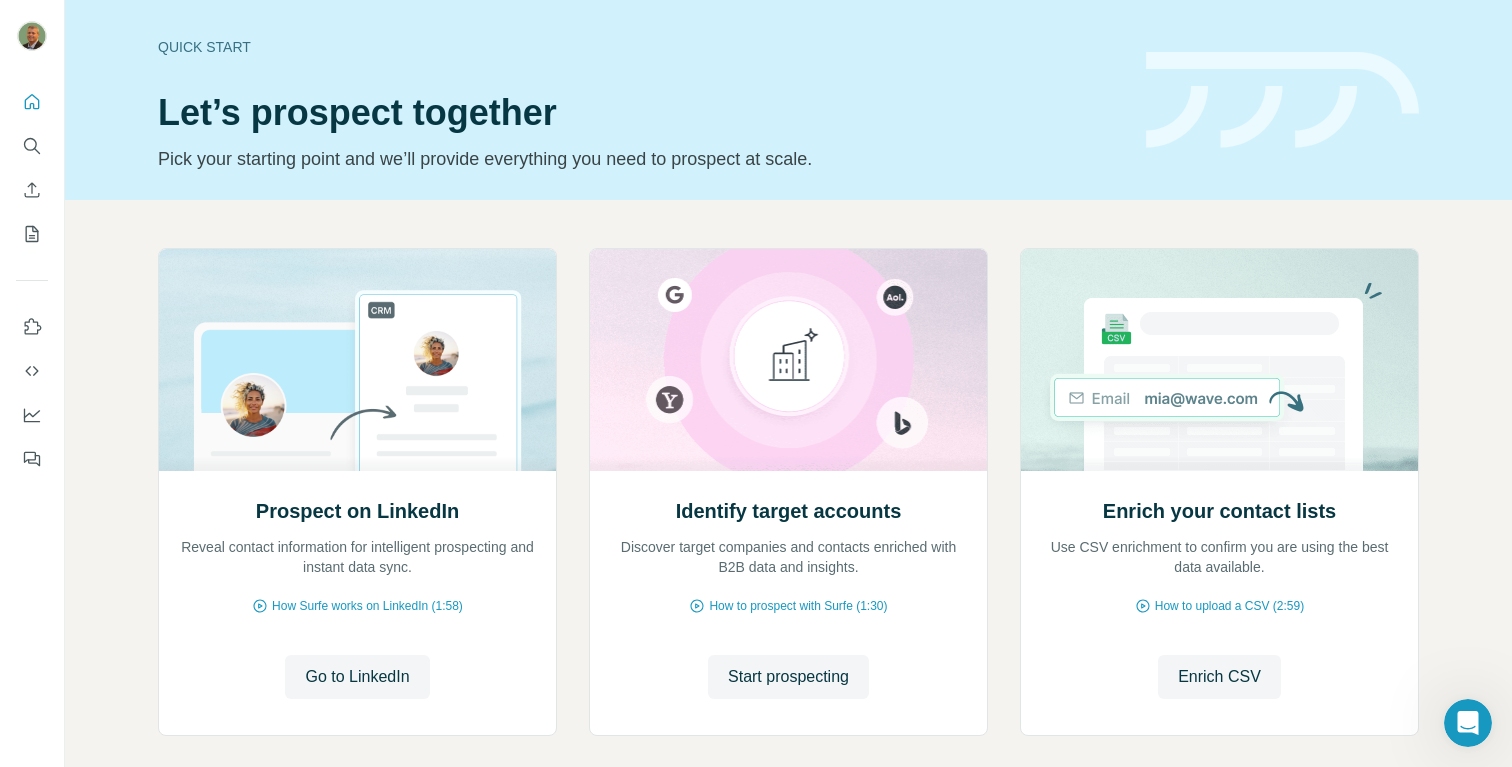 scroll, scrollTop: 0, scrollLeft: 0, axis: both 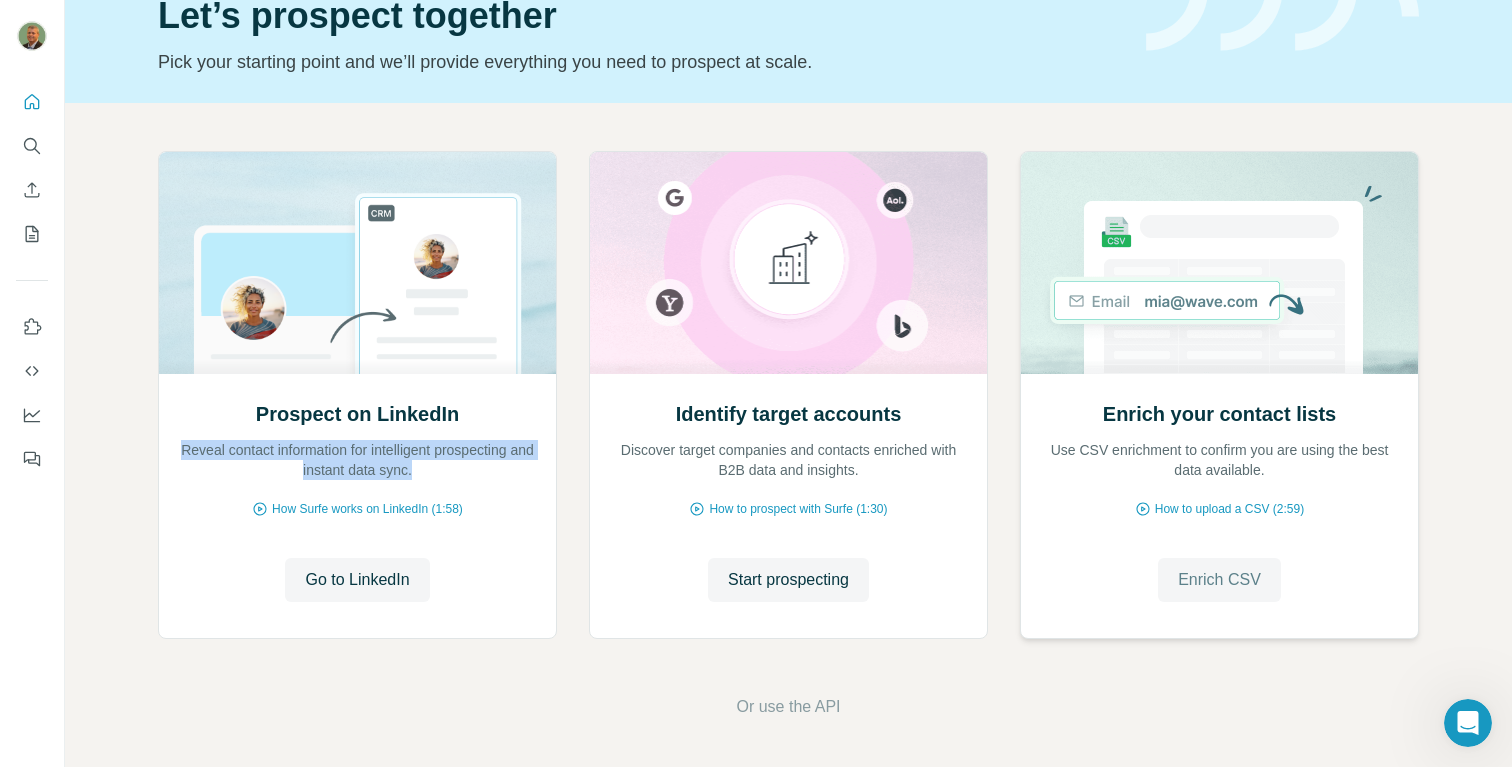 click on "Enrich CSV" at bounding box center [1219, 580] 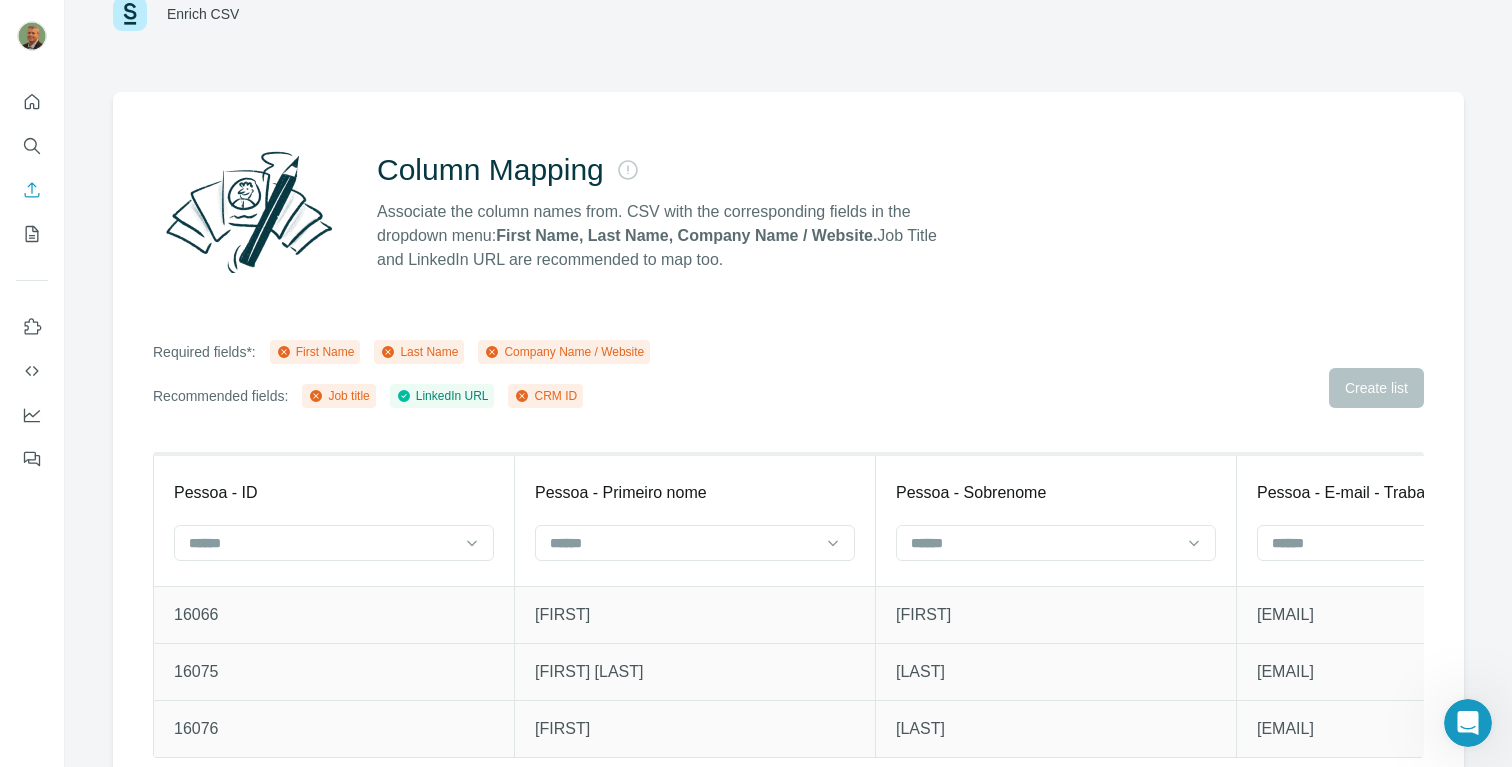 scroll, scrollTop: 105, scrollLeft: 0, axis: vertical 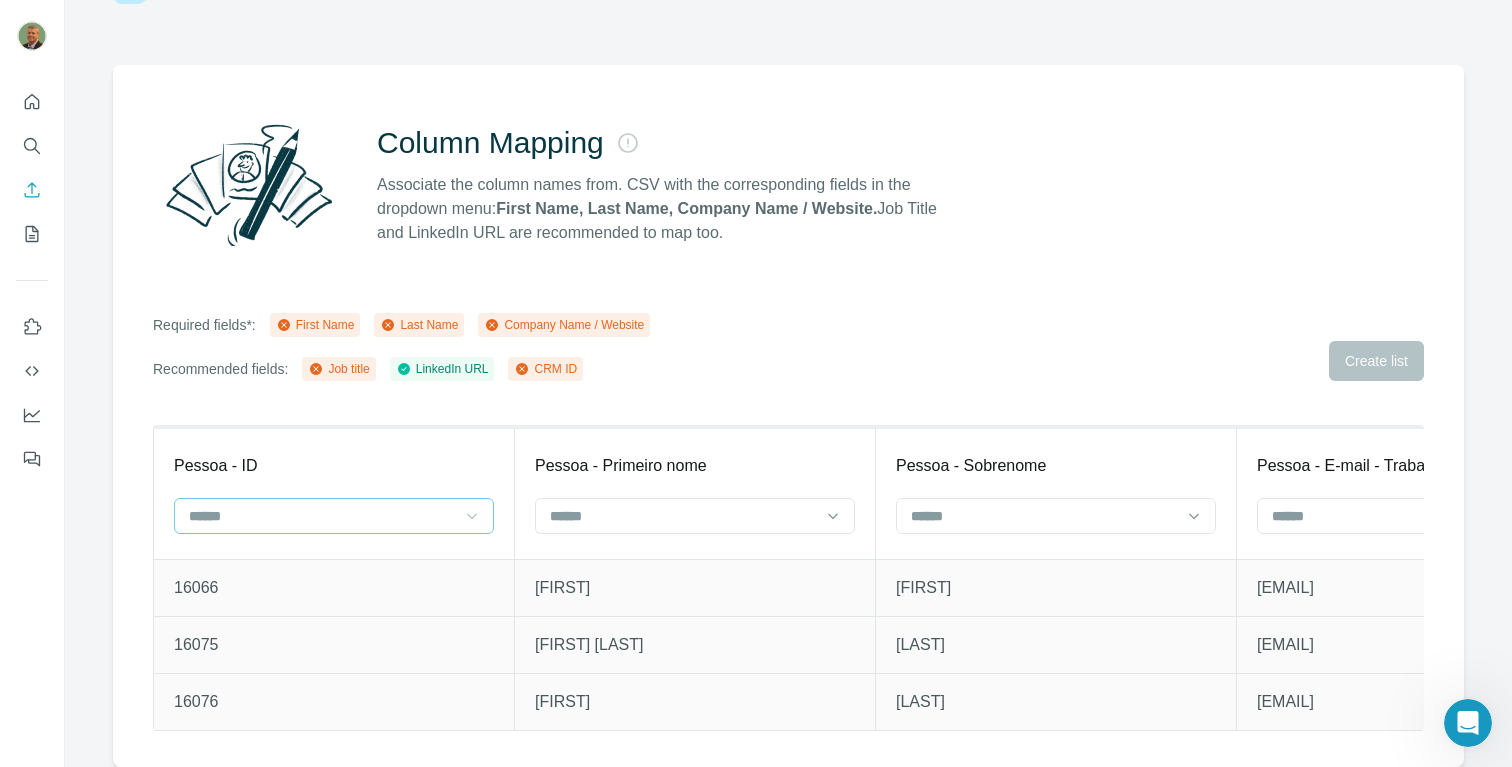 click 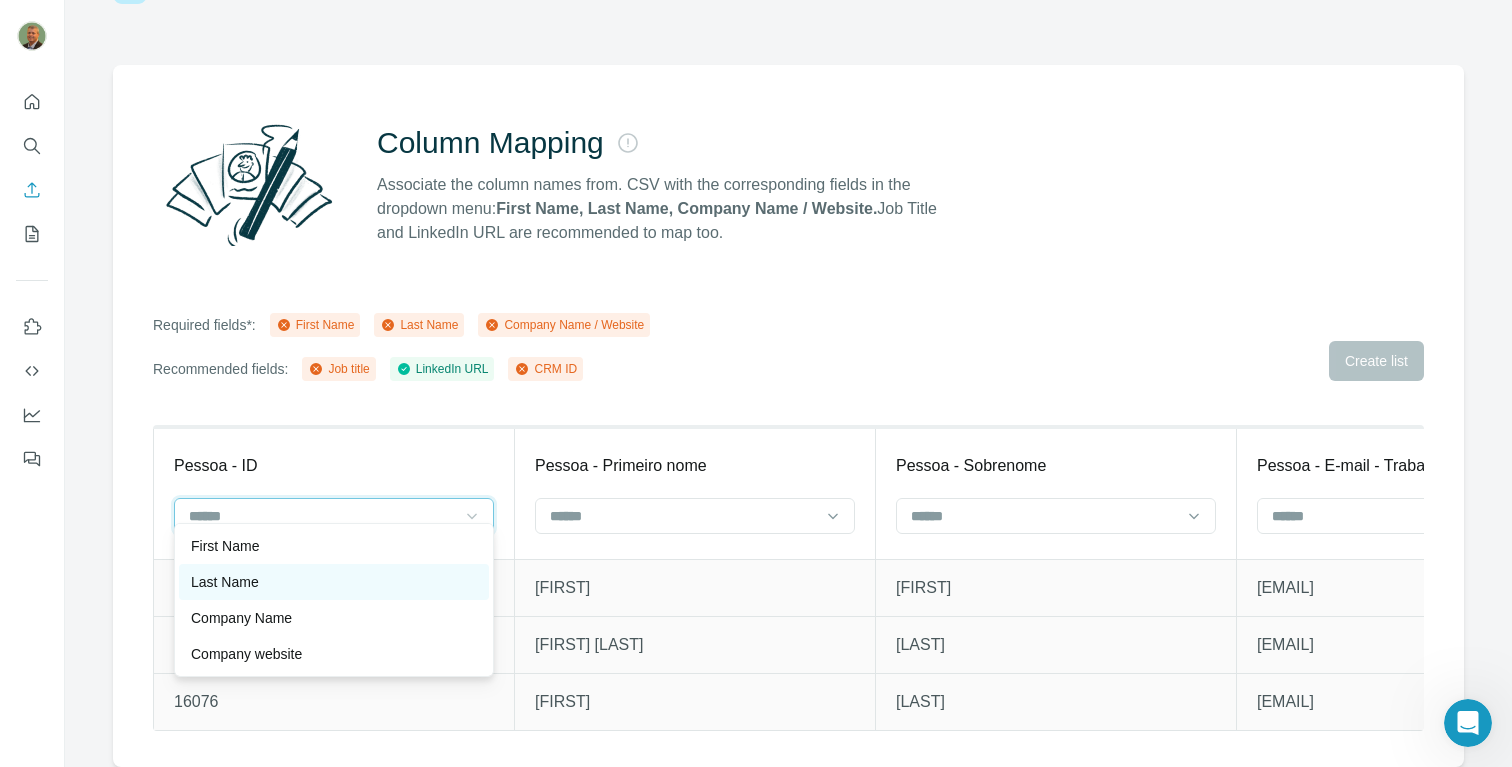 scroll, scrollTop: 72, scrollLeft: 0, axis: vertical 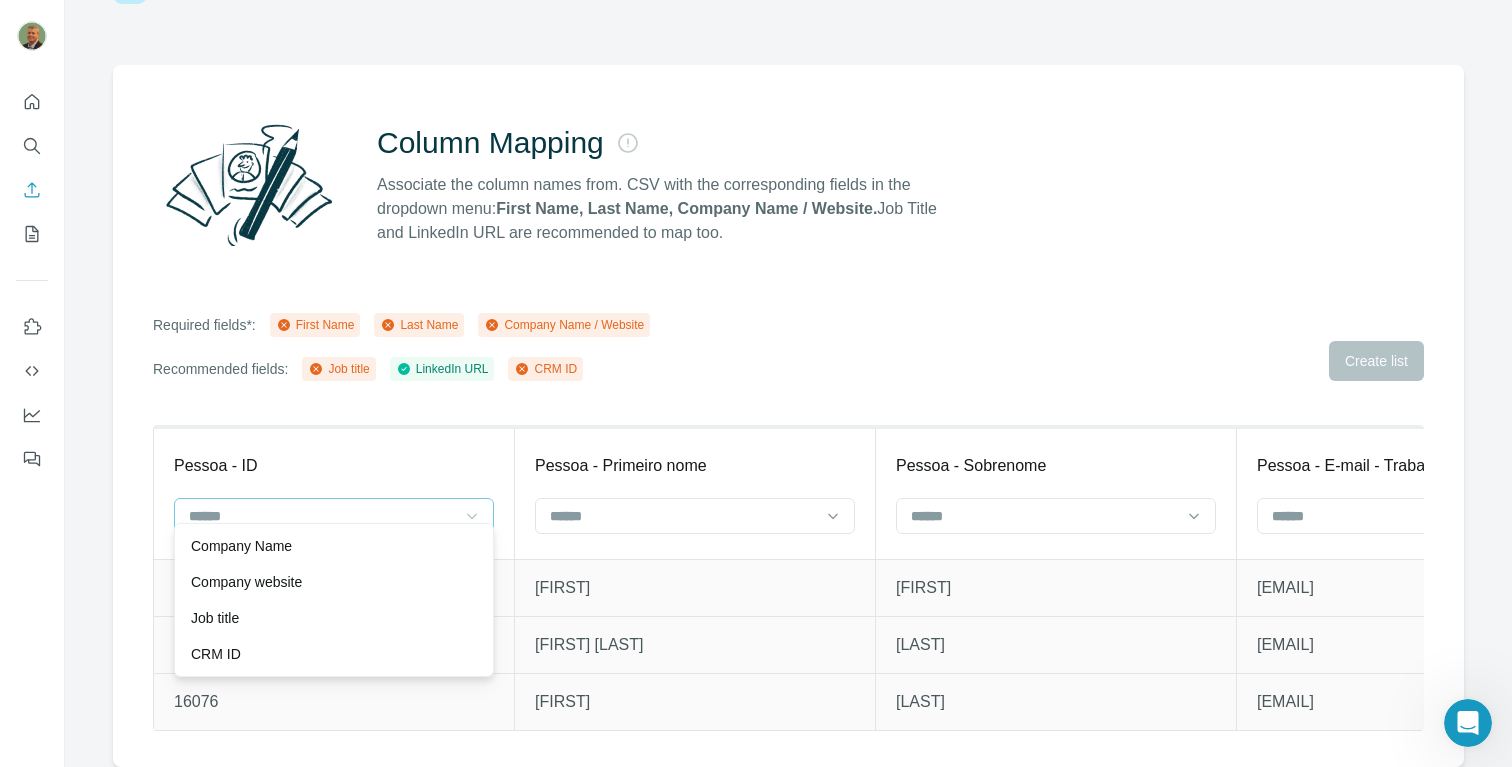 click on "CRM ID" at bounding box center [334, 654] 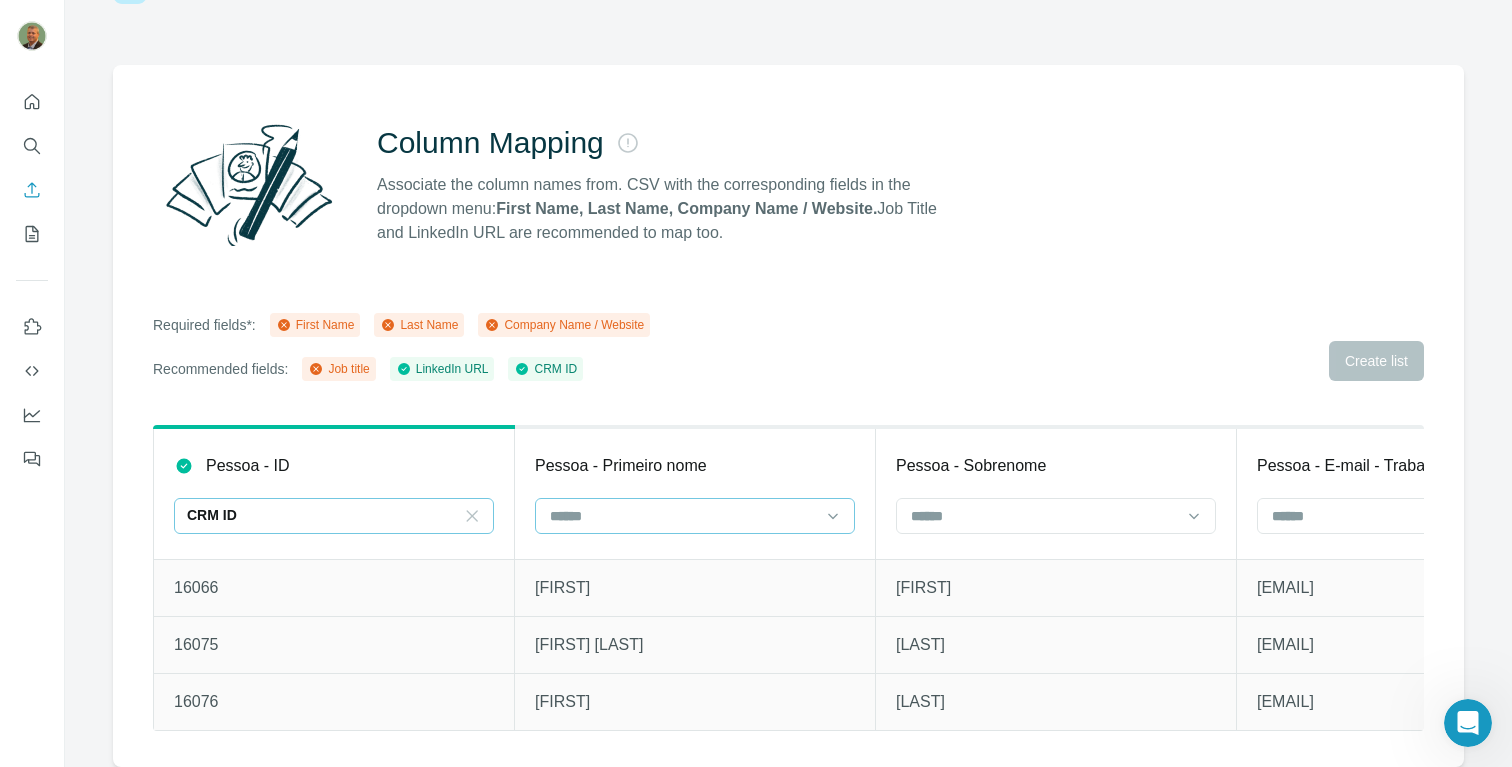 click at bounding box center (683, 516) 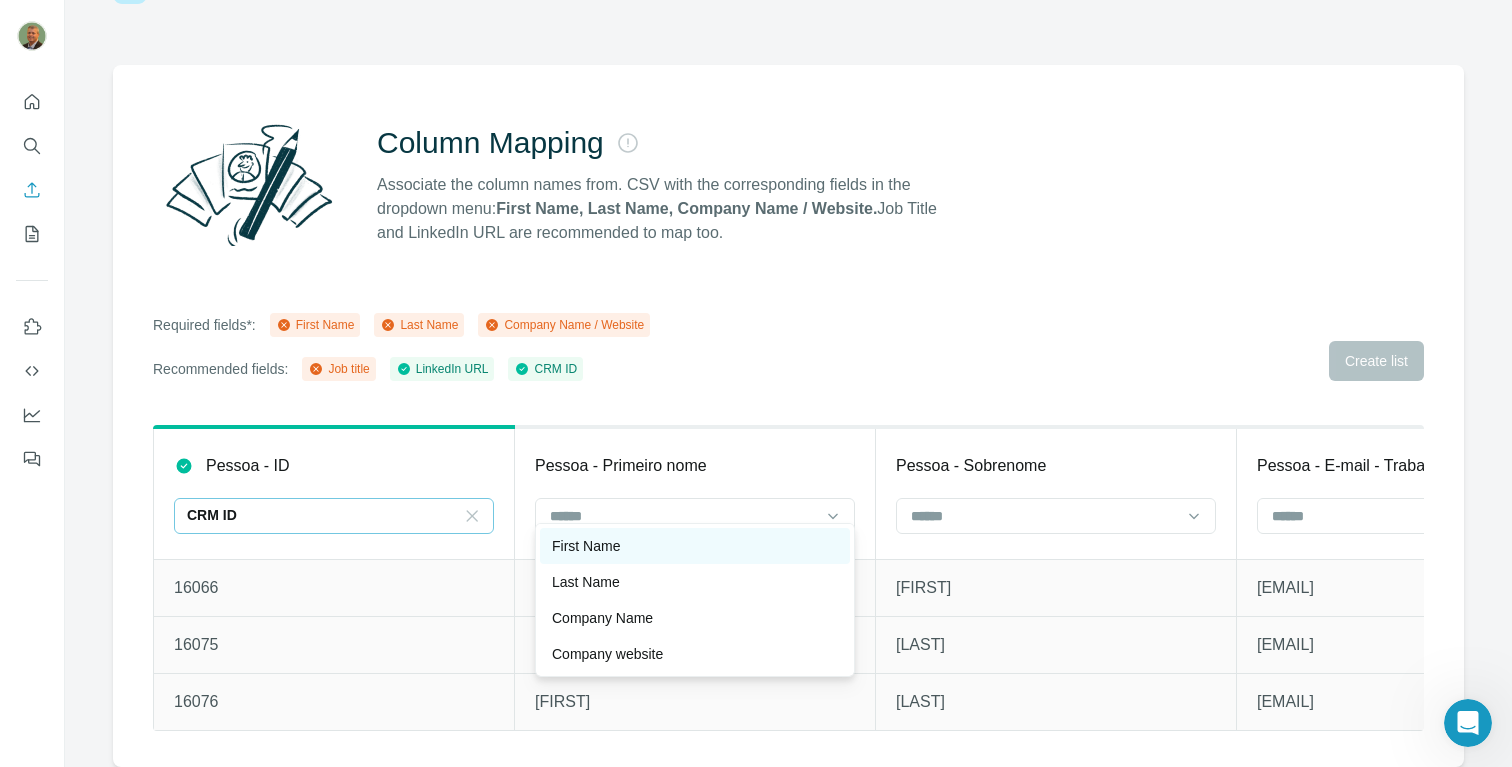 click on "First Name" at bounding box center (695, 546) 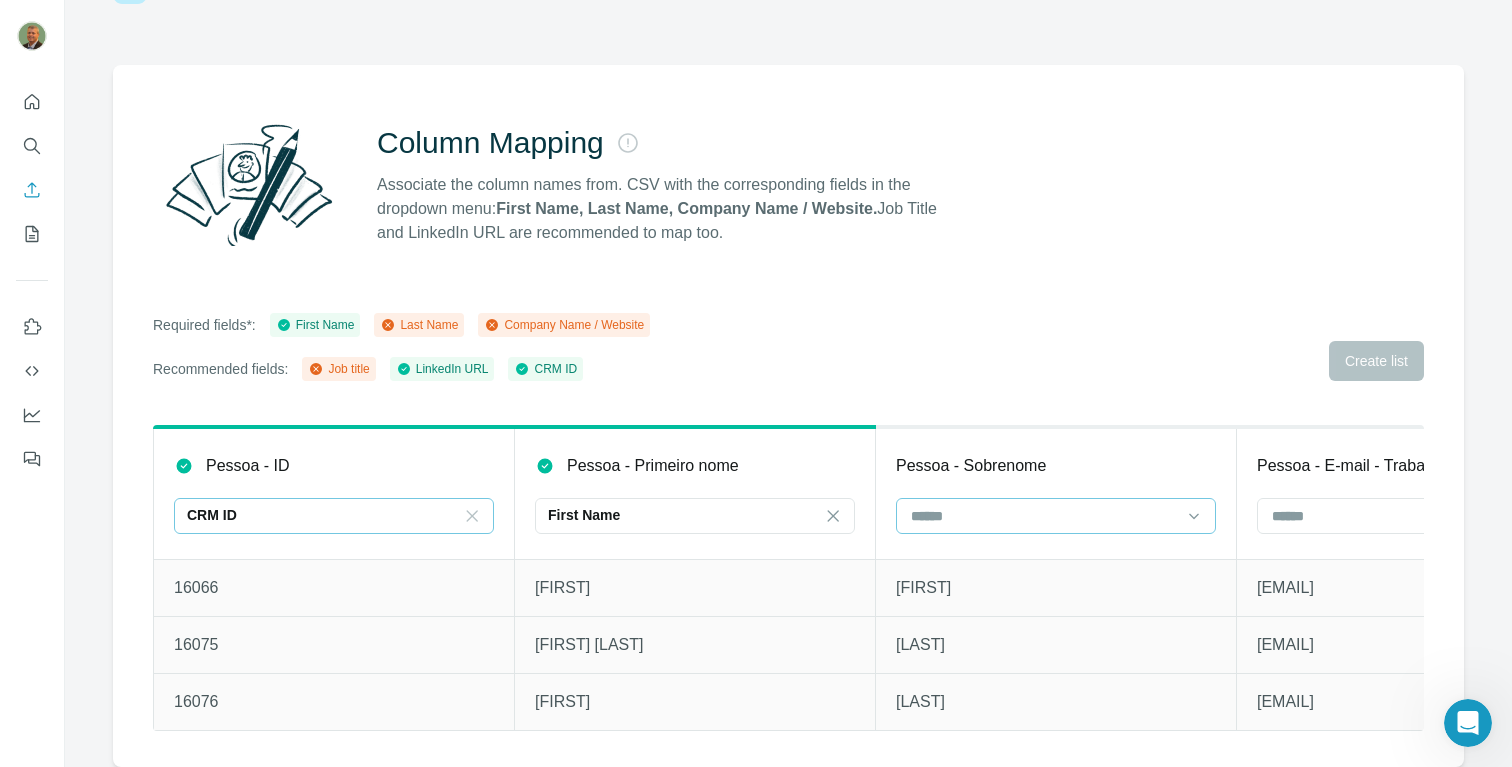 click at bounding box center (1044, 516) 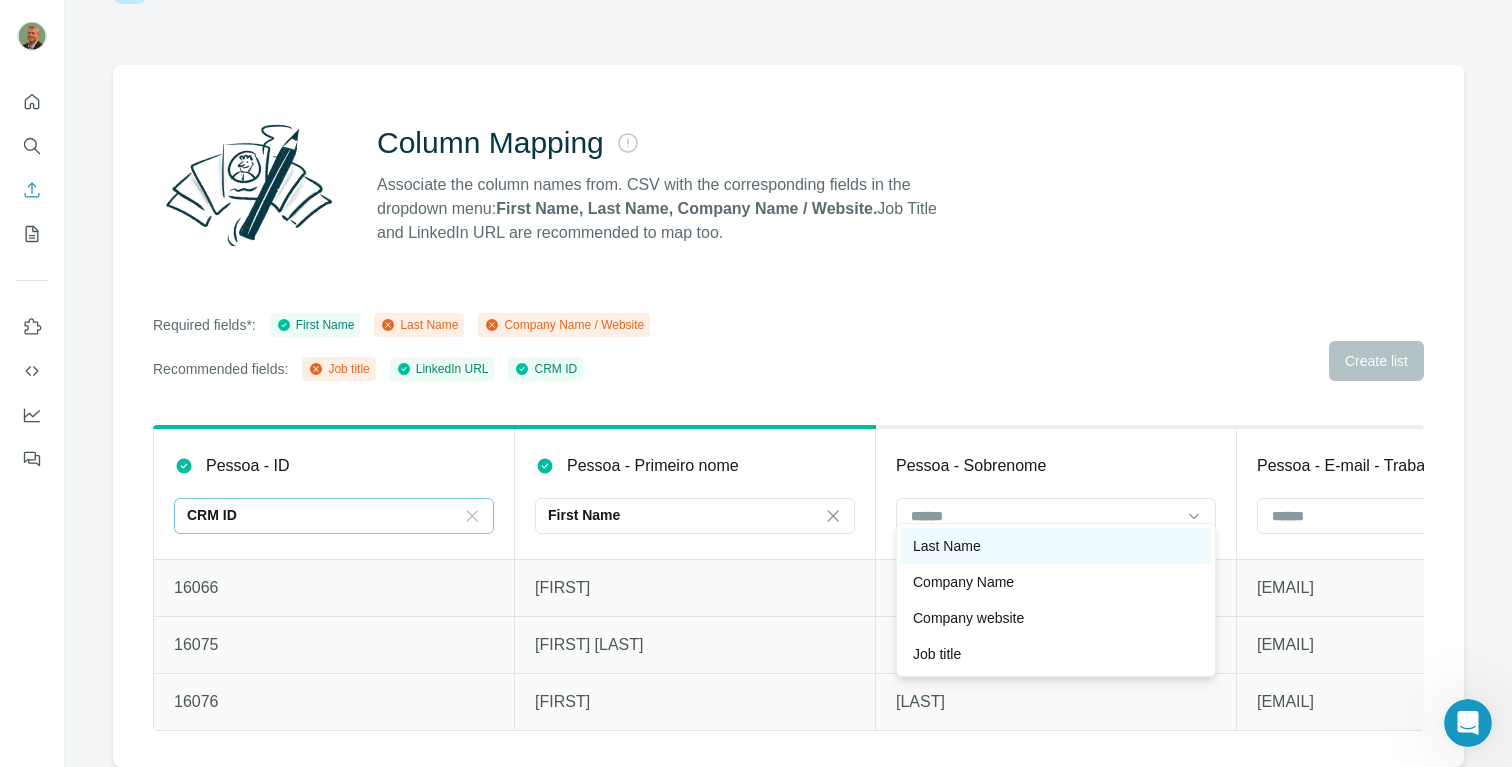 click on "Last Name" at bounding box center [1056, 546] 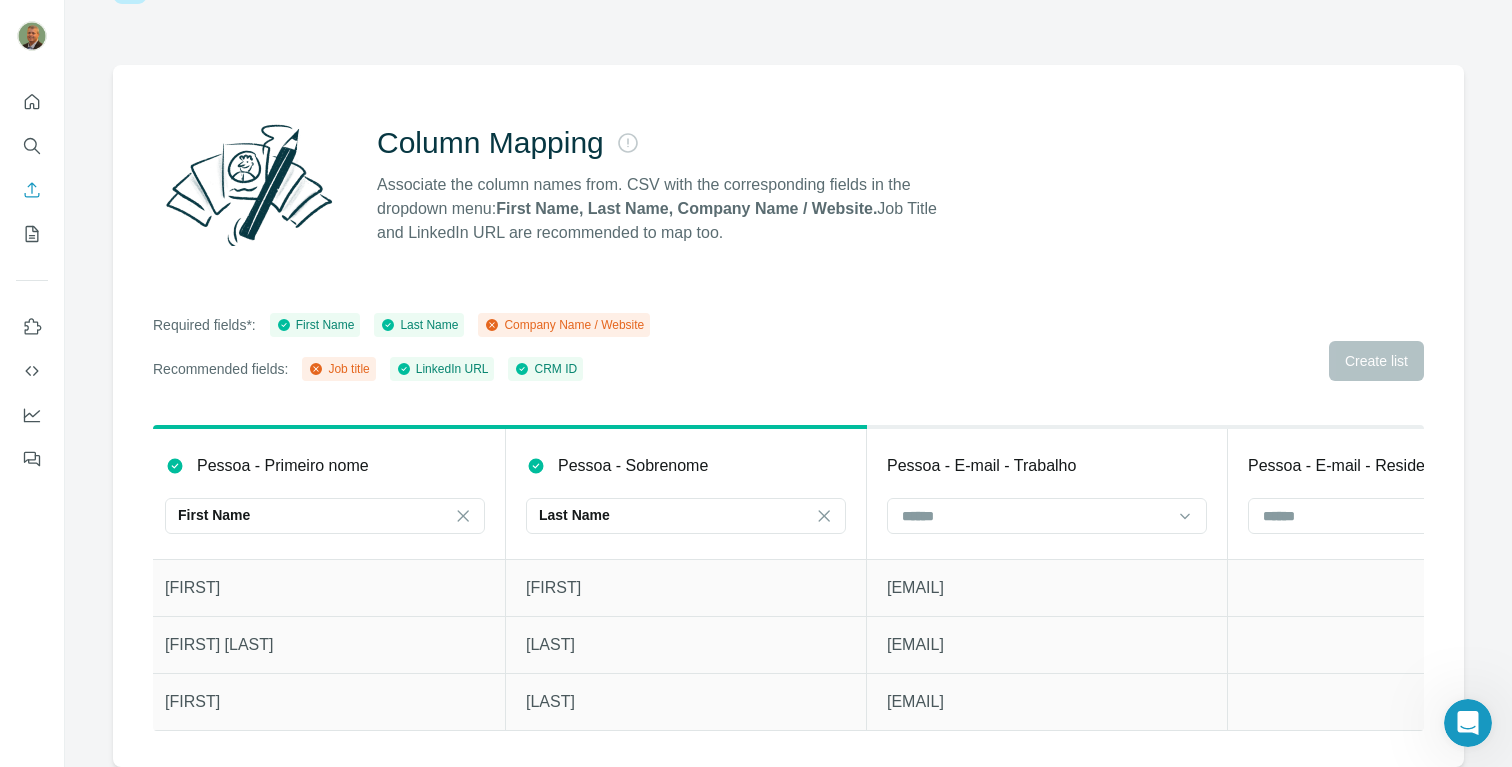 scroll, scrollTop: 0, scrollLeft: 387, axis: horizontal 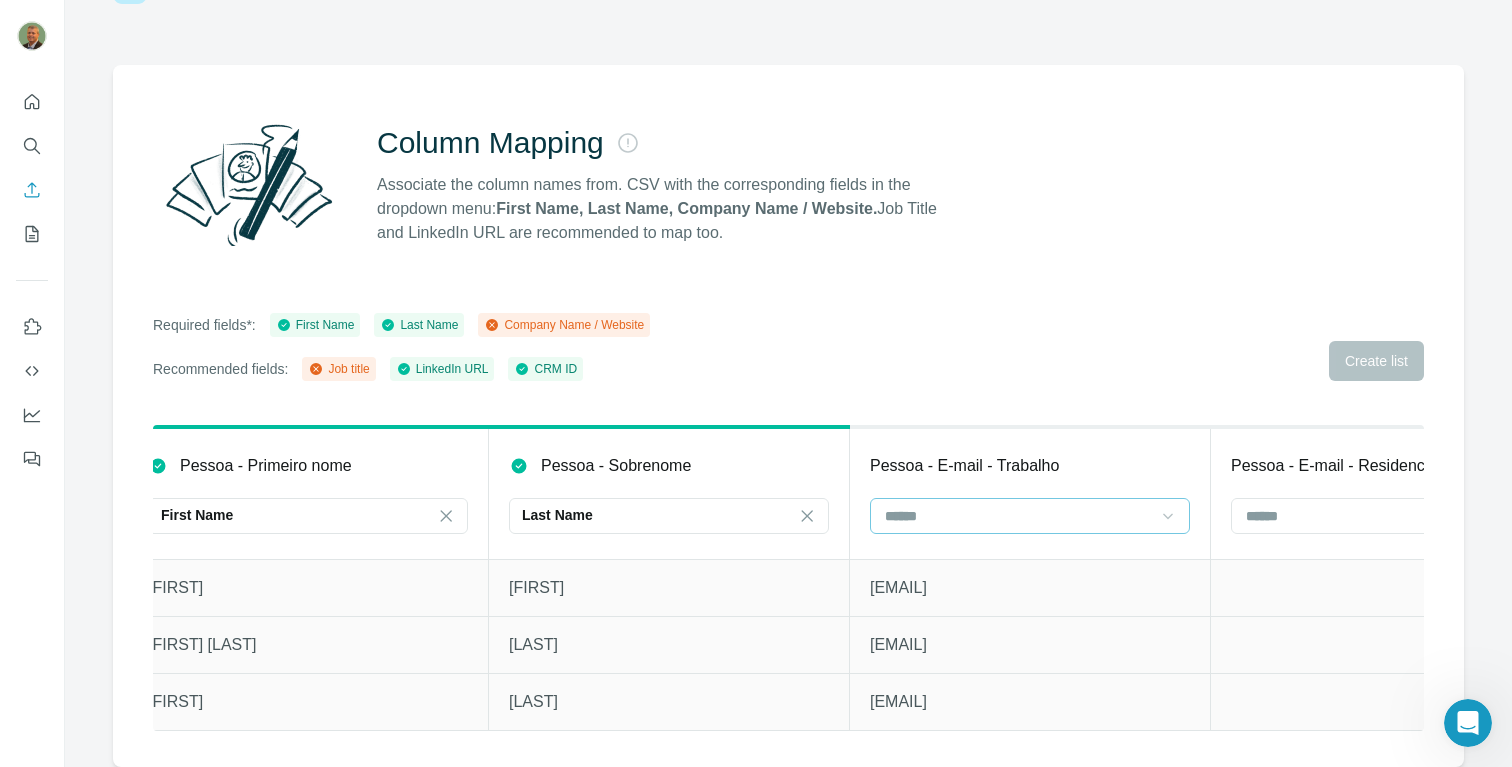 click 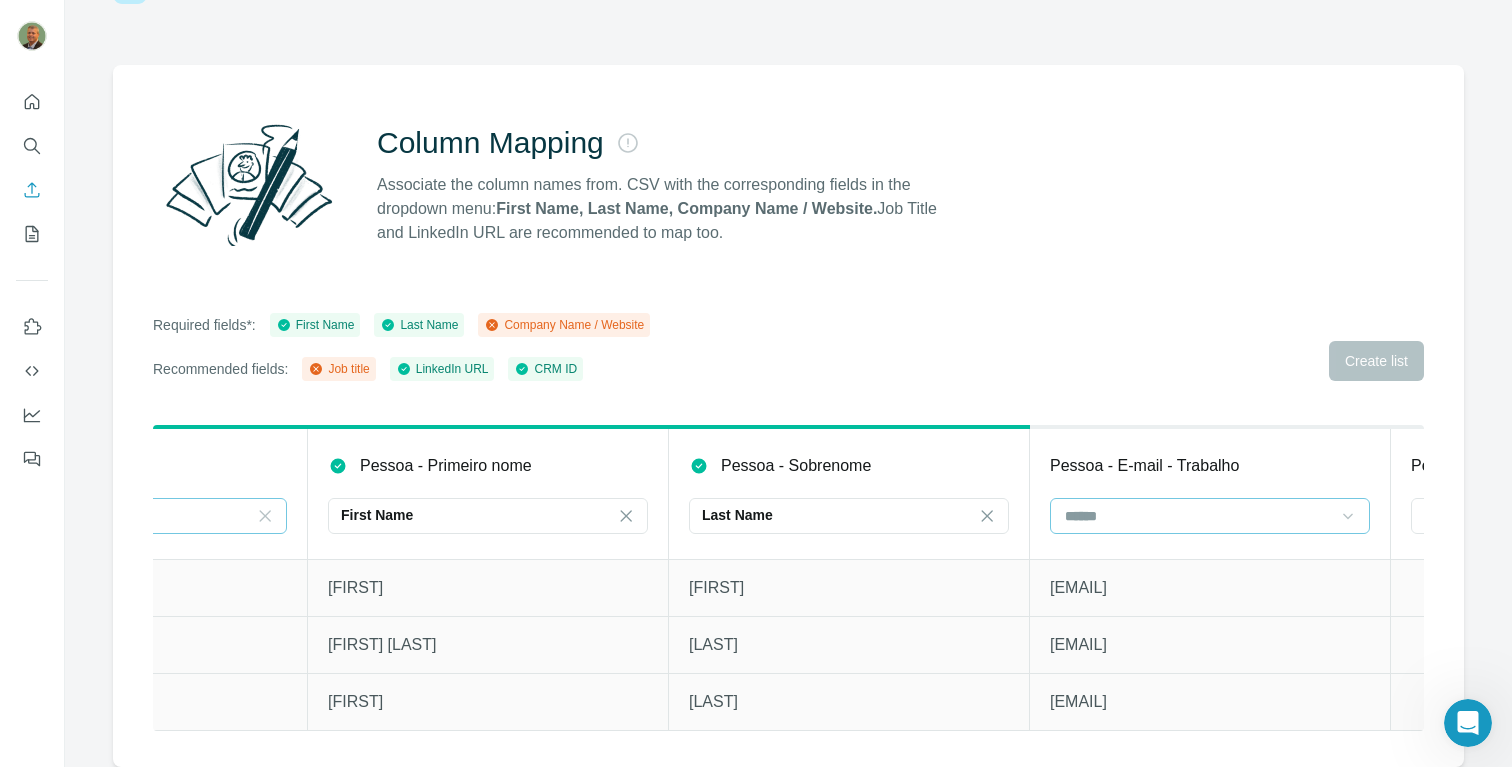 scroll, scrollTop: 0, scrollLeft: 0, axis: both 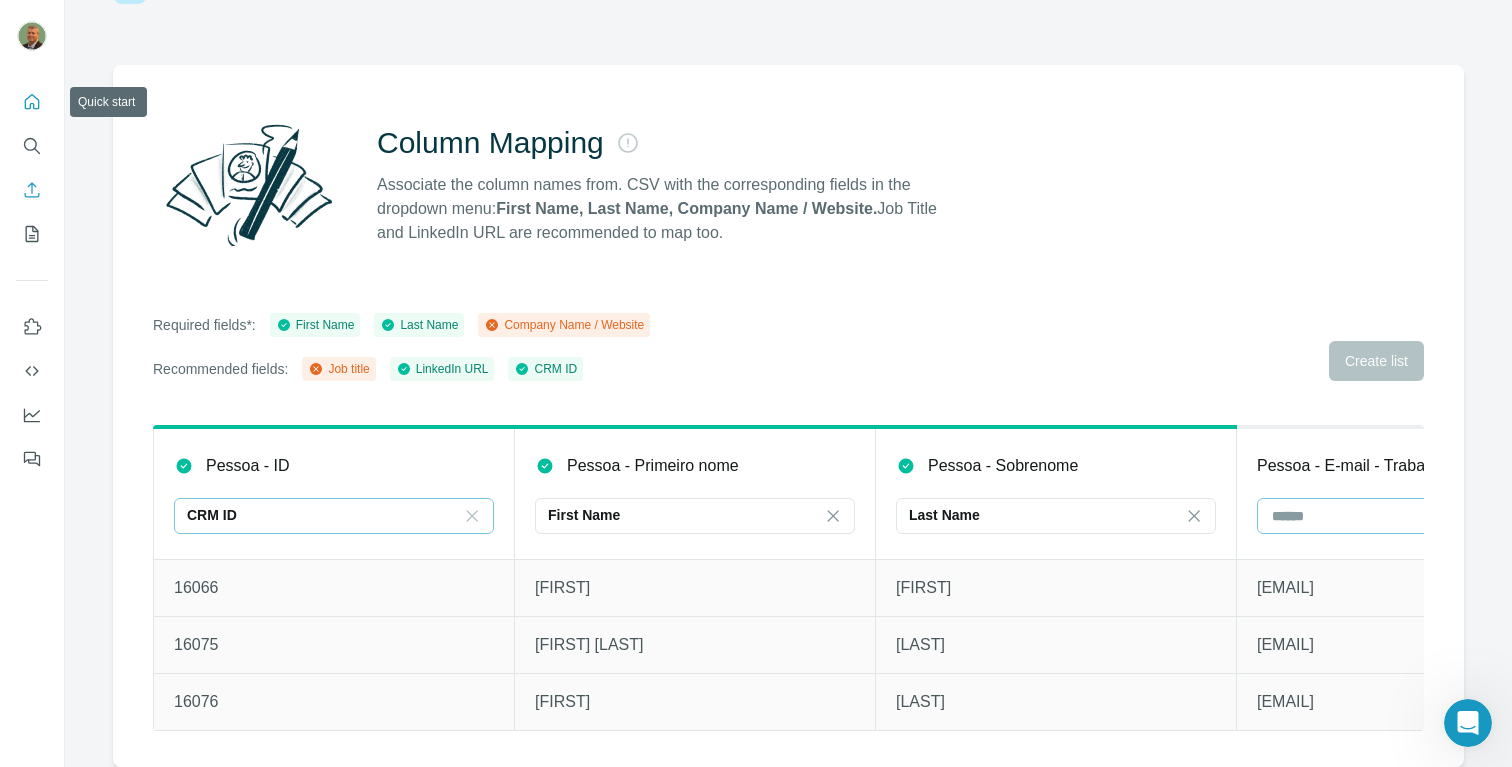 click 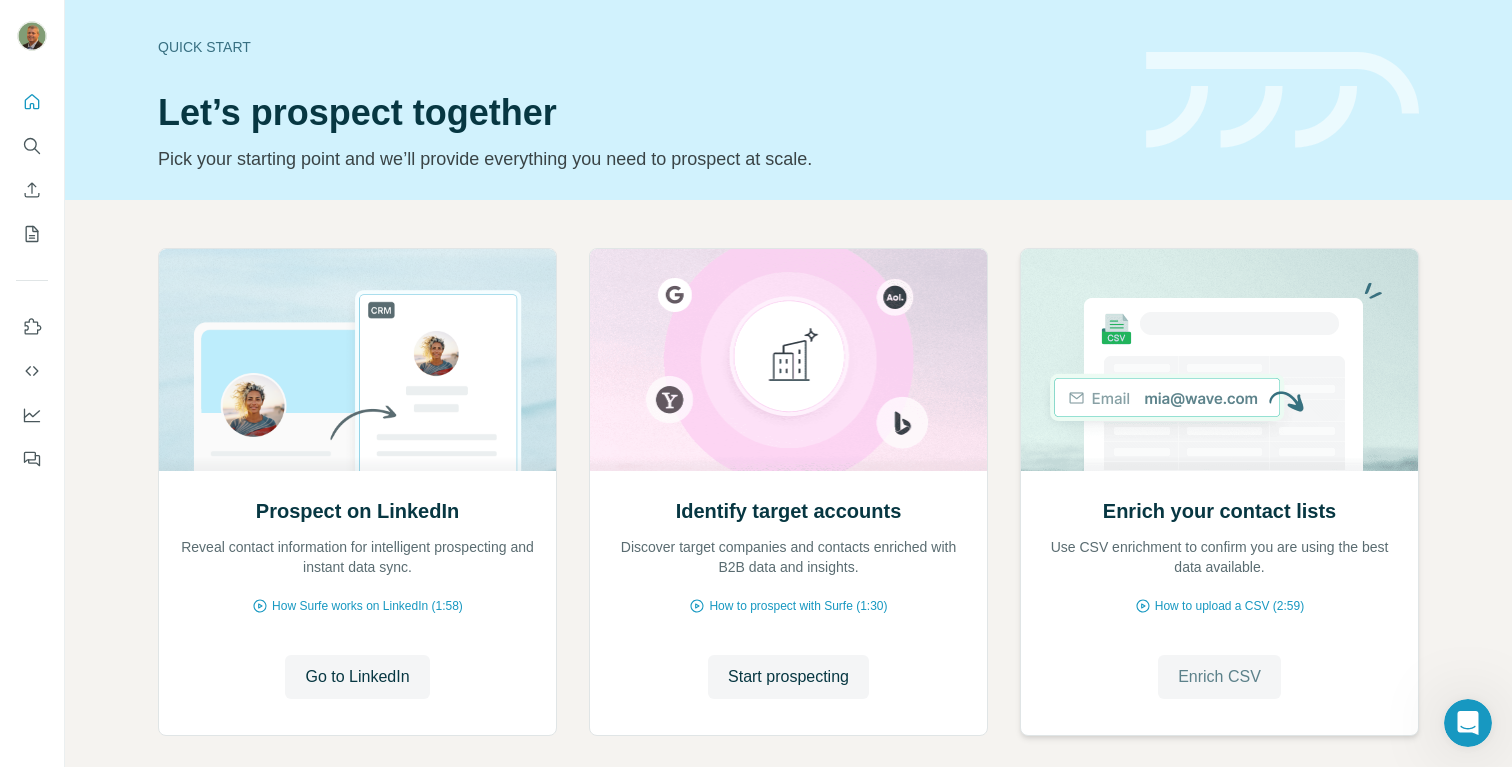 click on "Enrich CSV" at bounding box center [1219, 677] 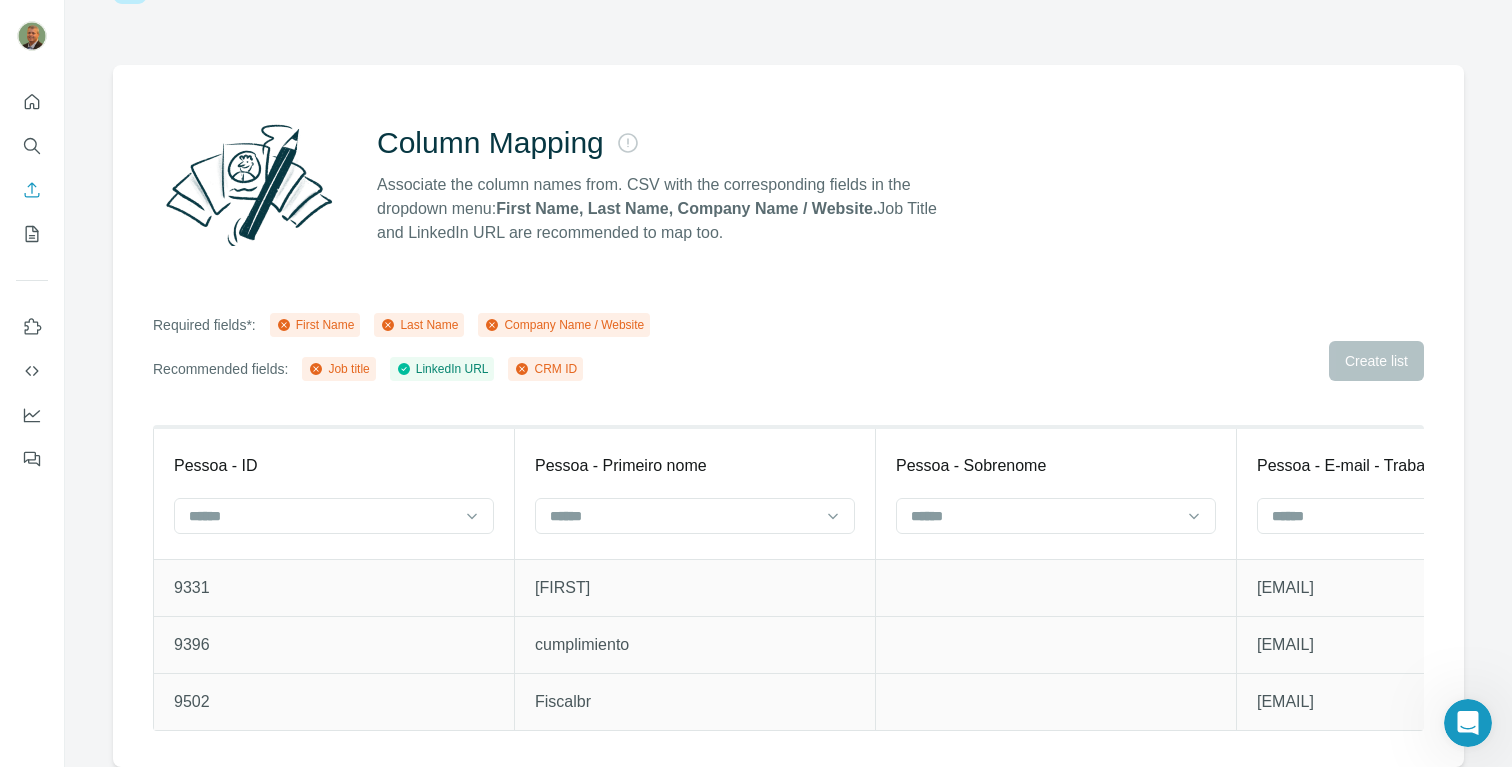 scroll, scrollTop: 105, scrollLeft: 0, axis: vertical 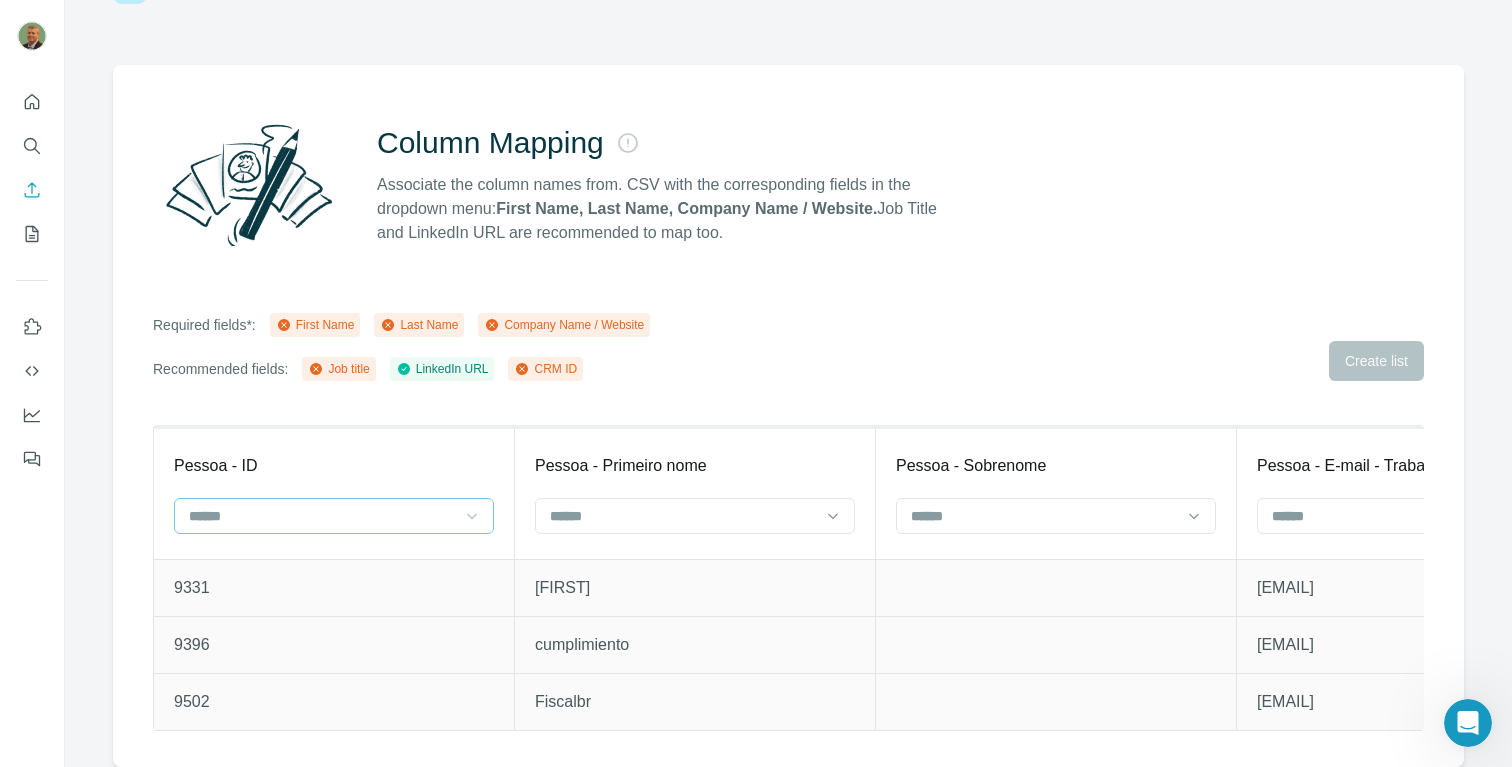 click 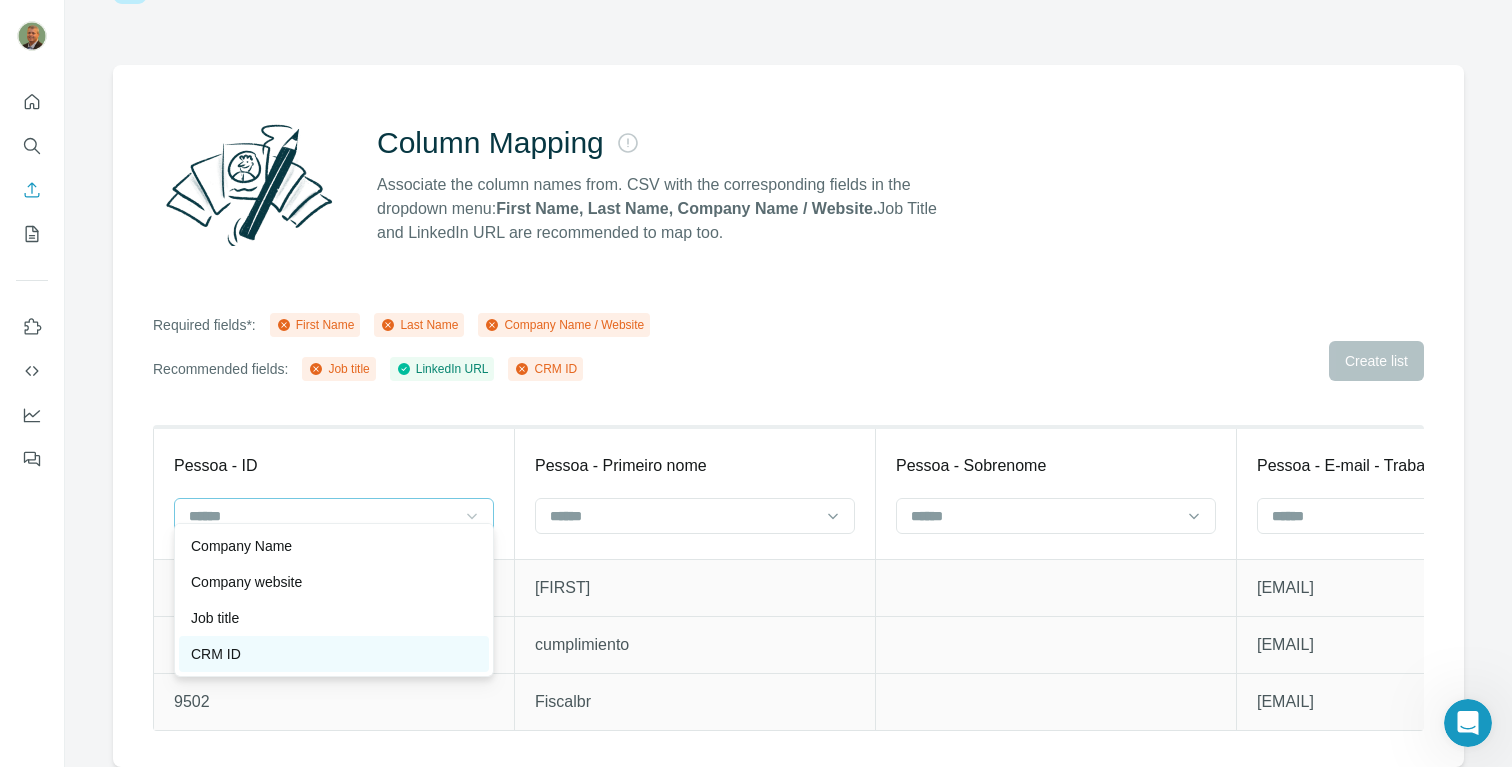 click on "CRM ID" at bounding box center [334, 654] 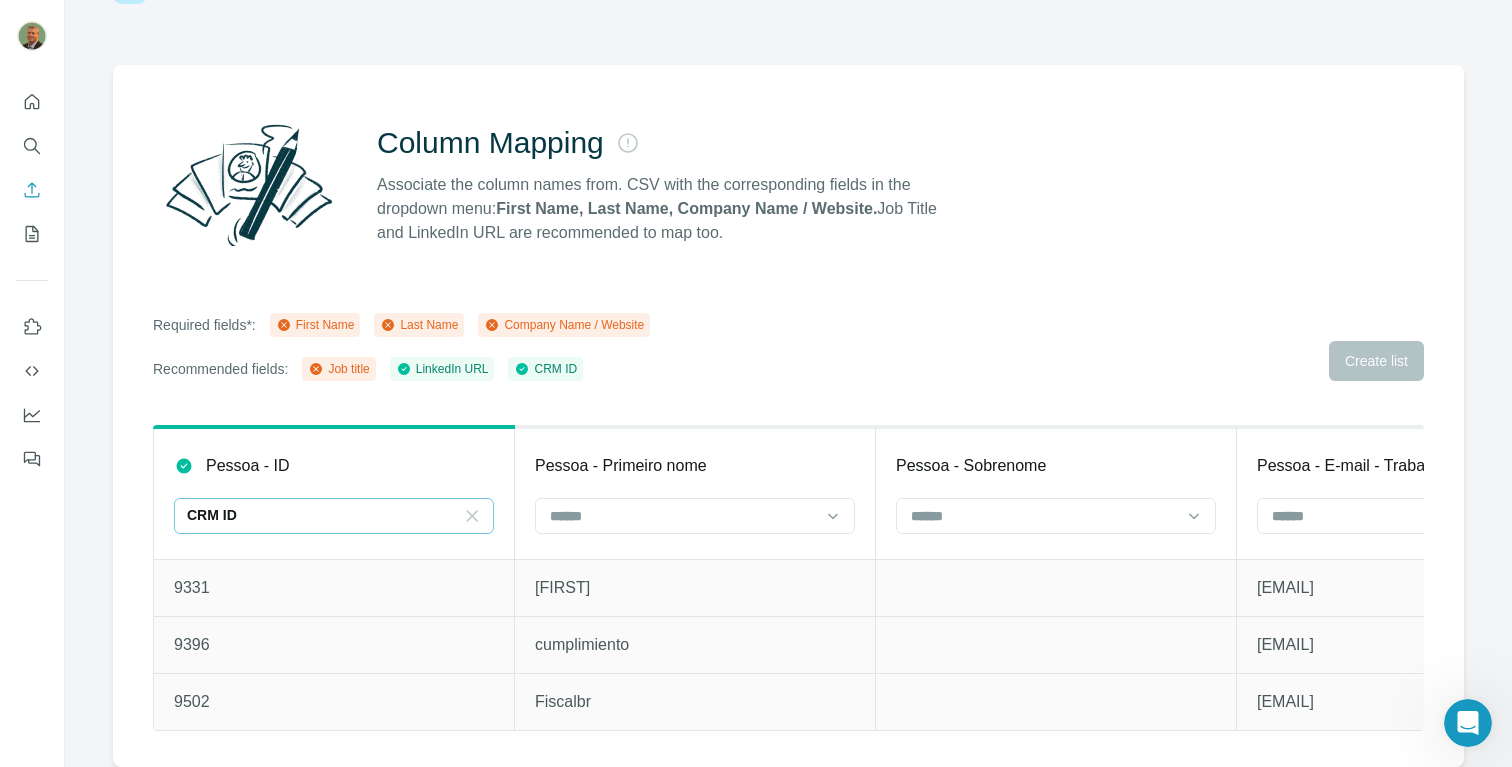 scroll, scrollTop: 36, scrollLeft: 0, axis: vertical 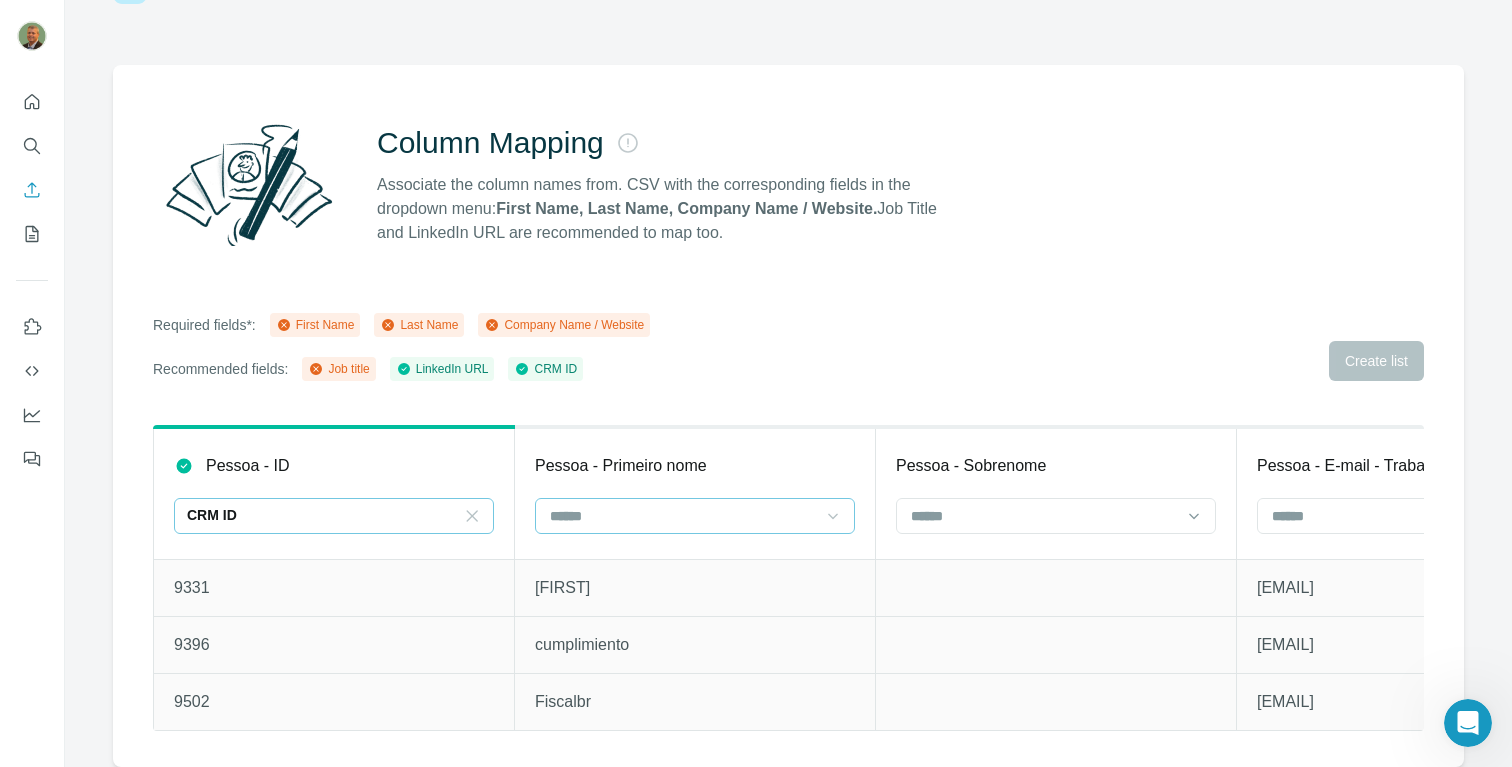click 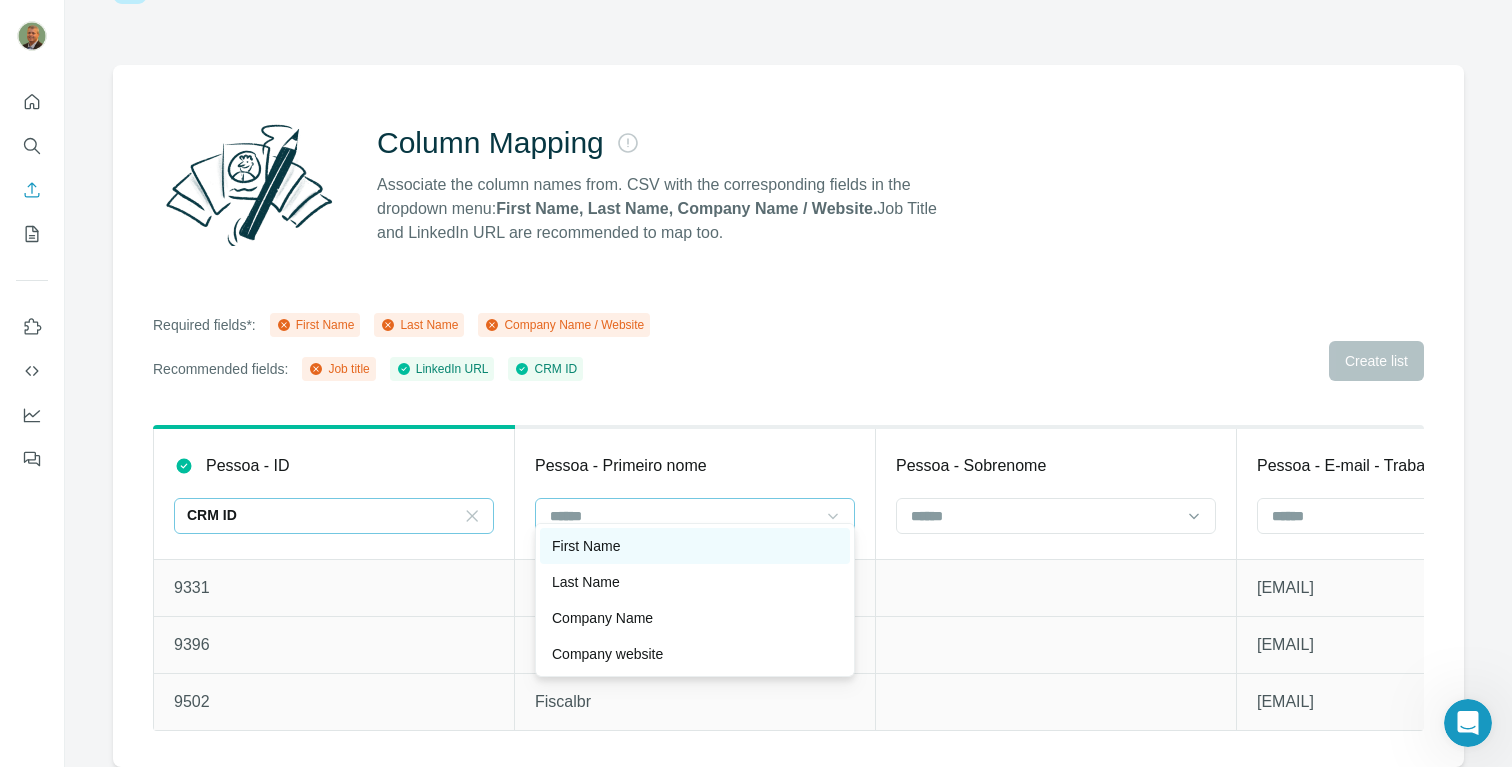 click on "First Name" at bounding box center [695, 546] 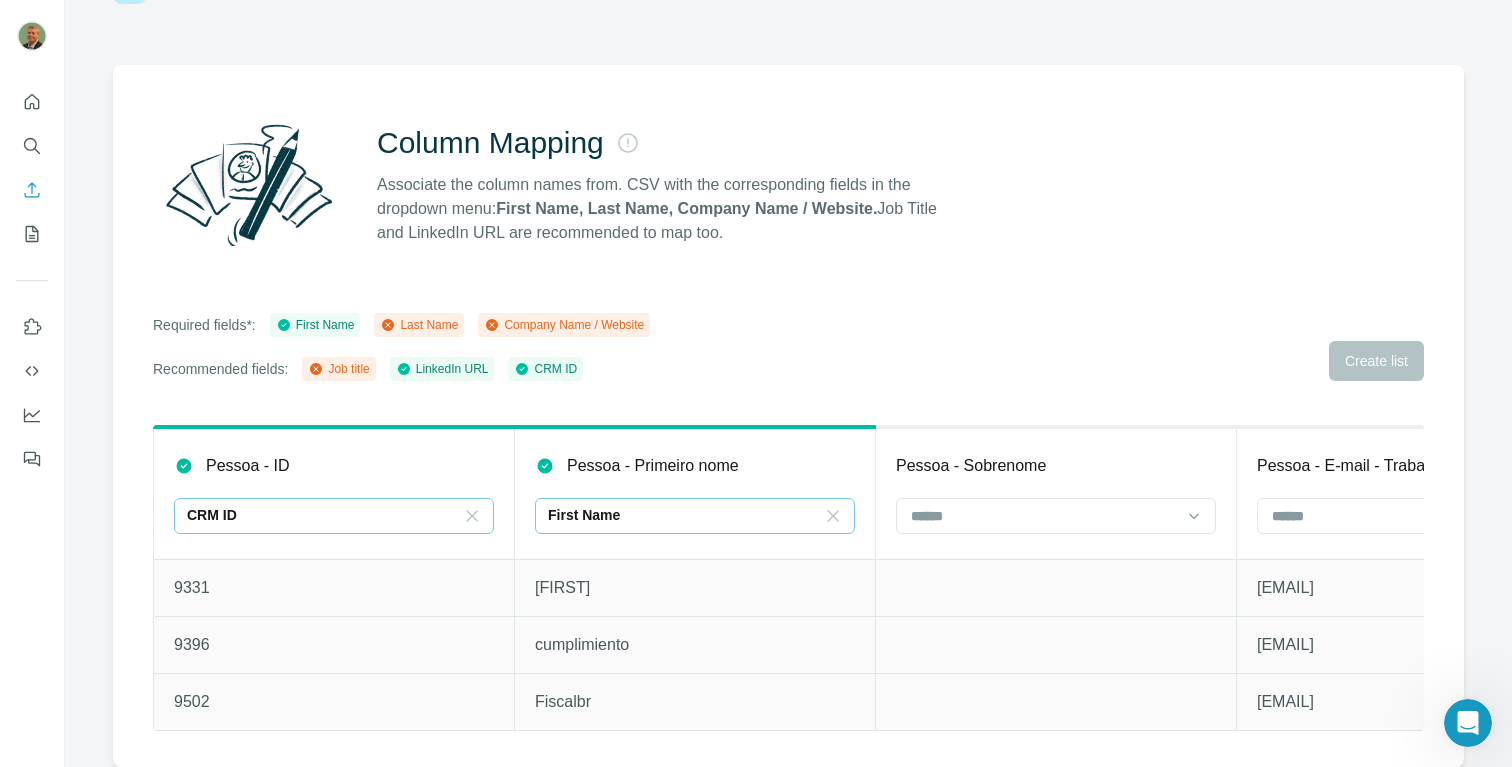 scroll, scrollTop: 0, scrollLeft: 0, axis: both 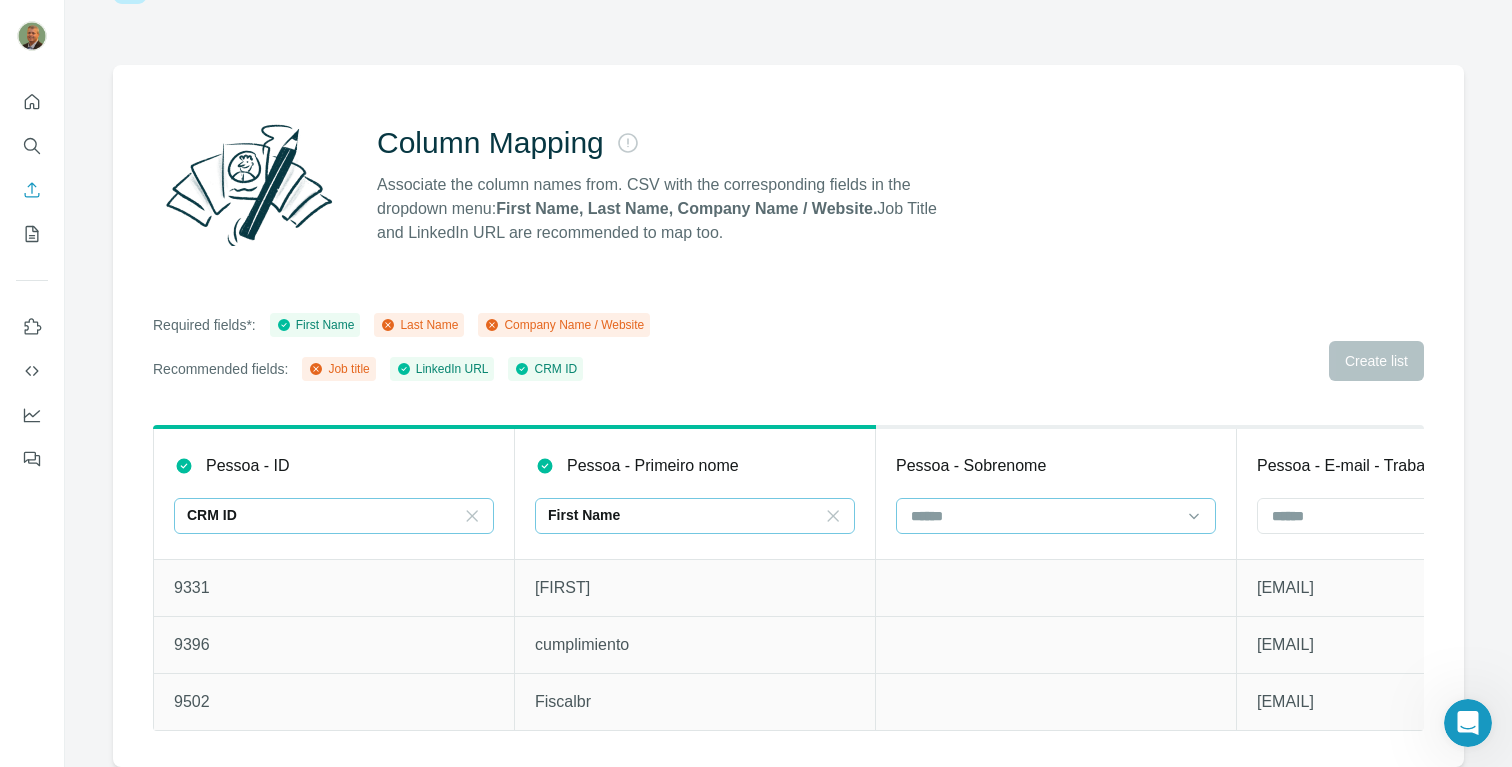 click at bounding box center [1044, 516] 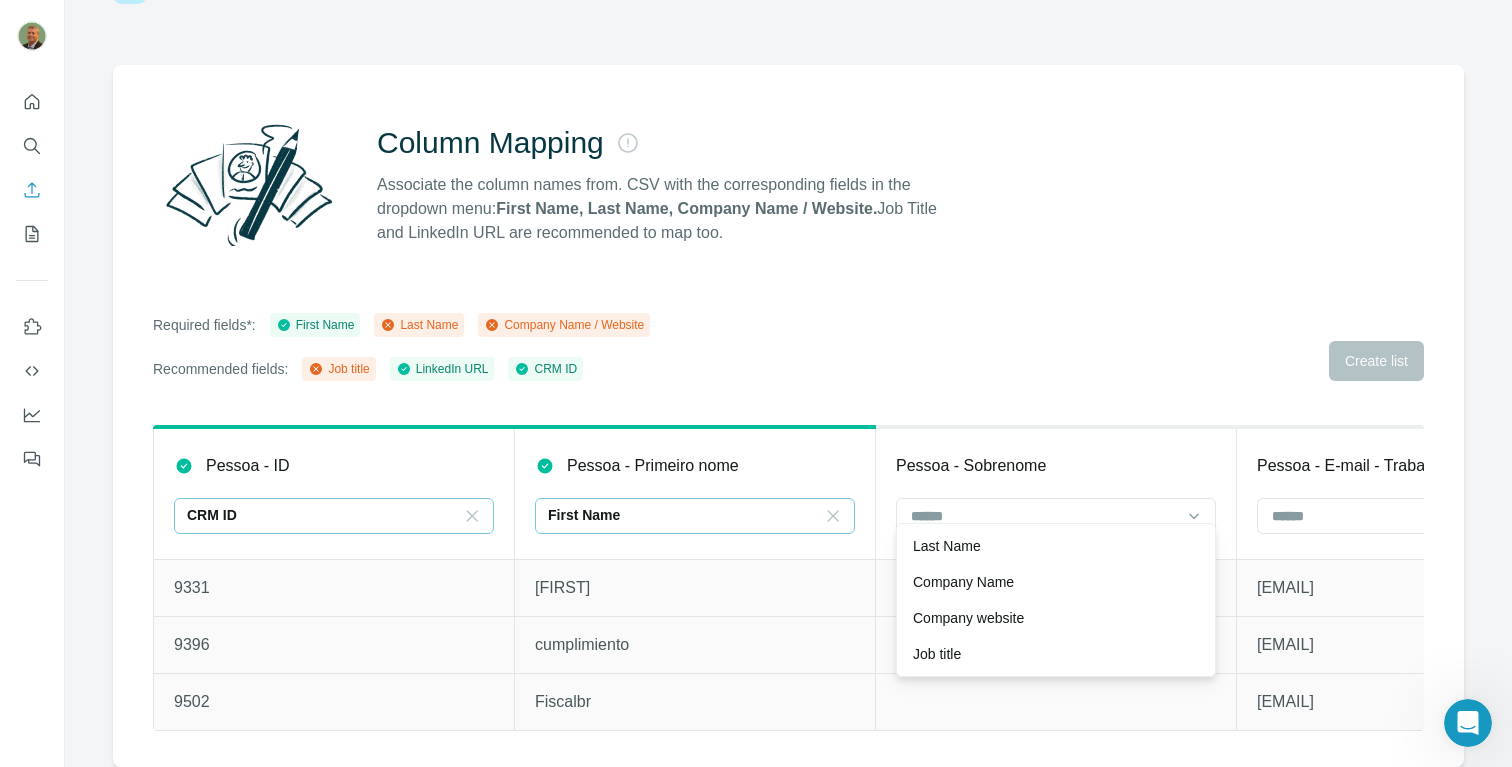 click on "Last Name" at bounding box center [1056, 546] 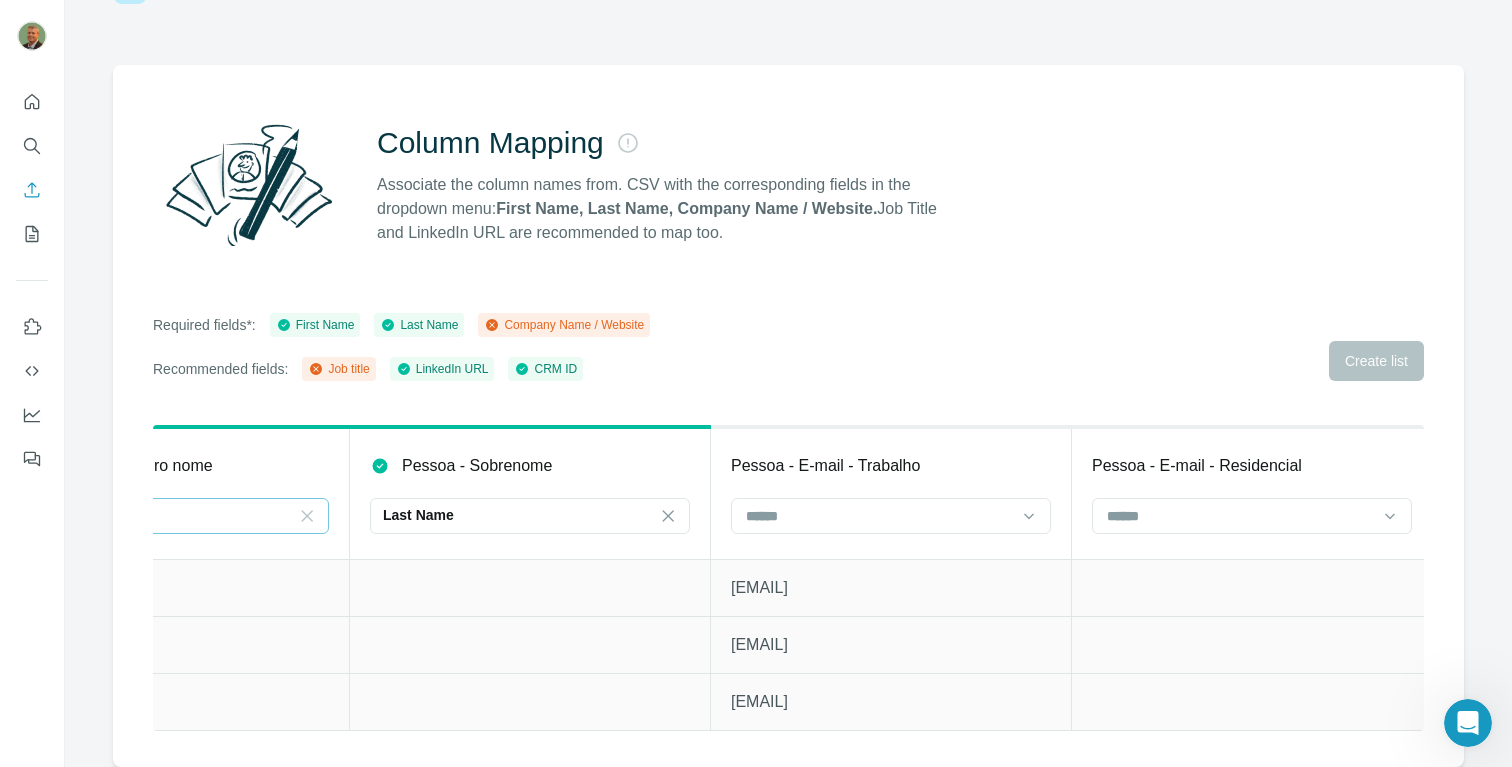 scroll, scrollTop: 0, scrollLeft: 551, axis: horizontal 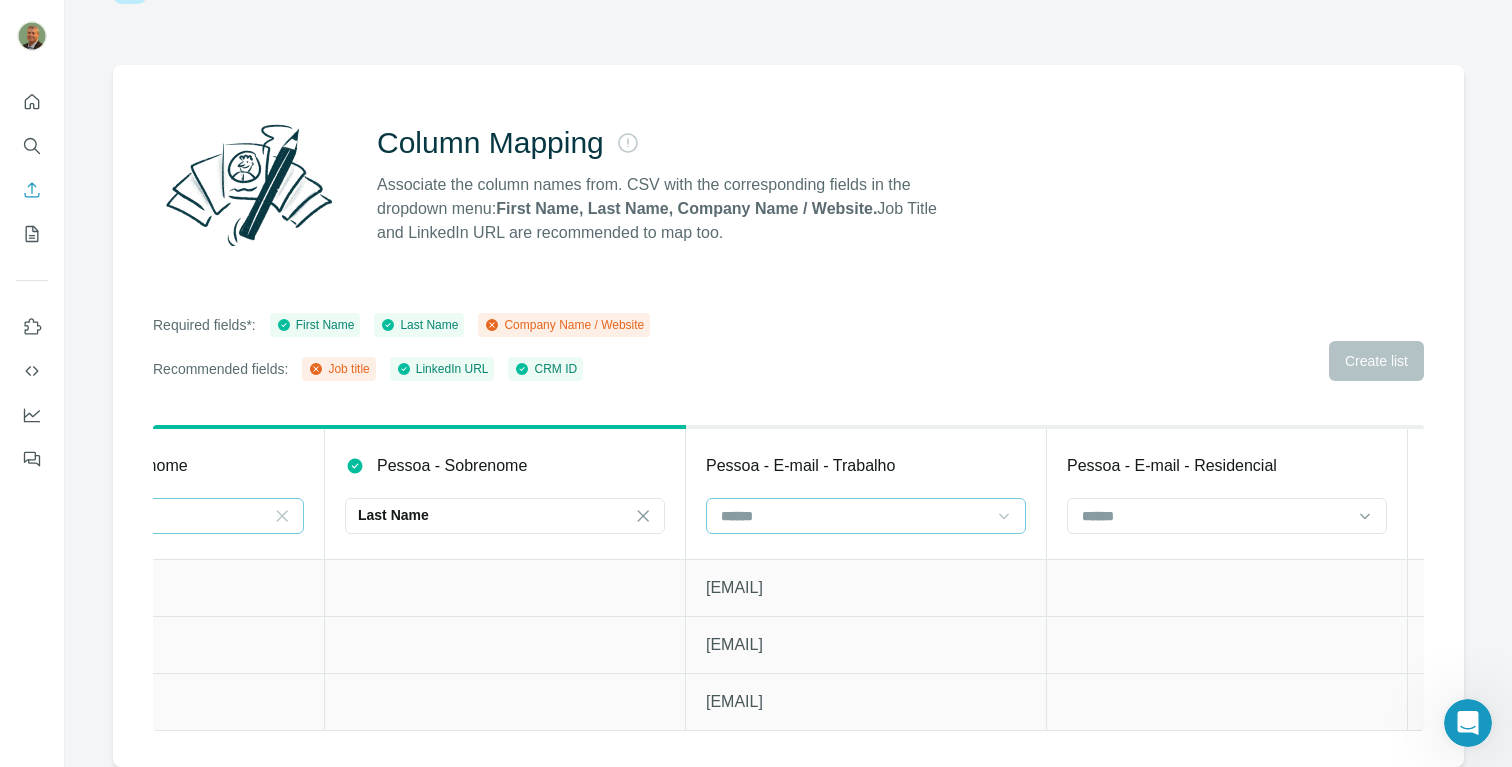 click 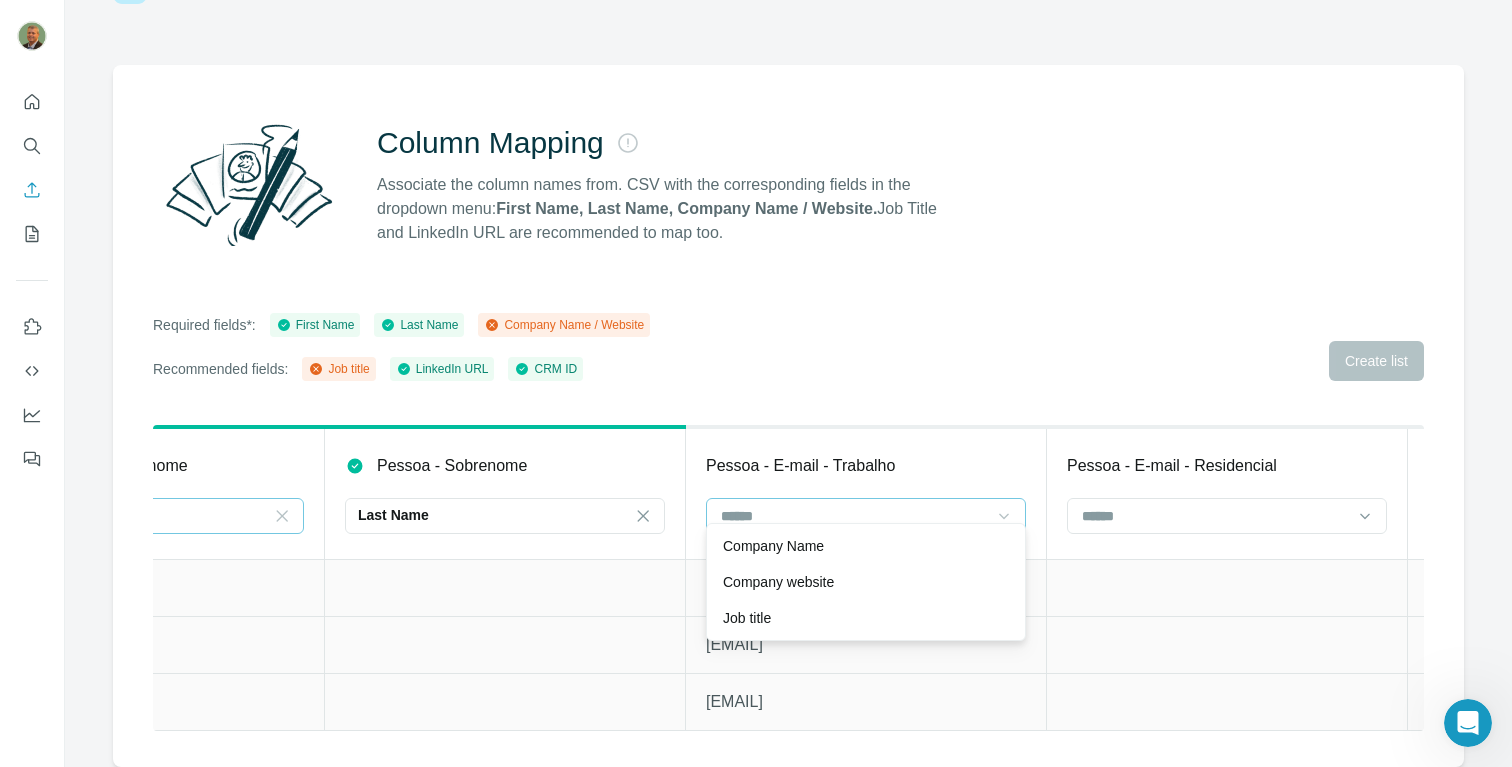 click on "Required fields*: First Name Last Name Company Name / Website Recommended fields: Job title LinkedIn URL CRM ID Create list" at bounding box center [788, 347] 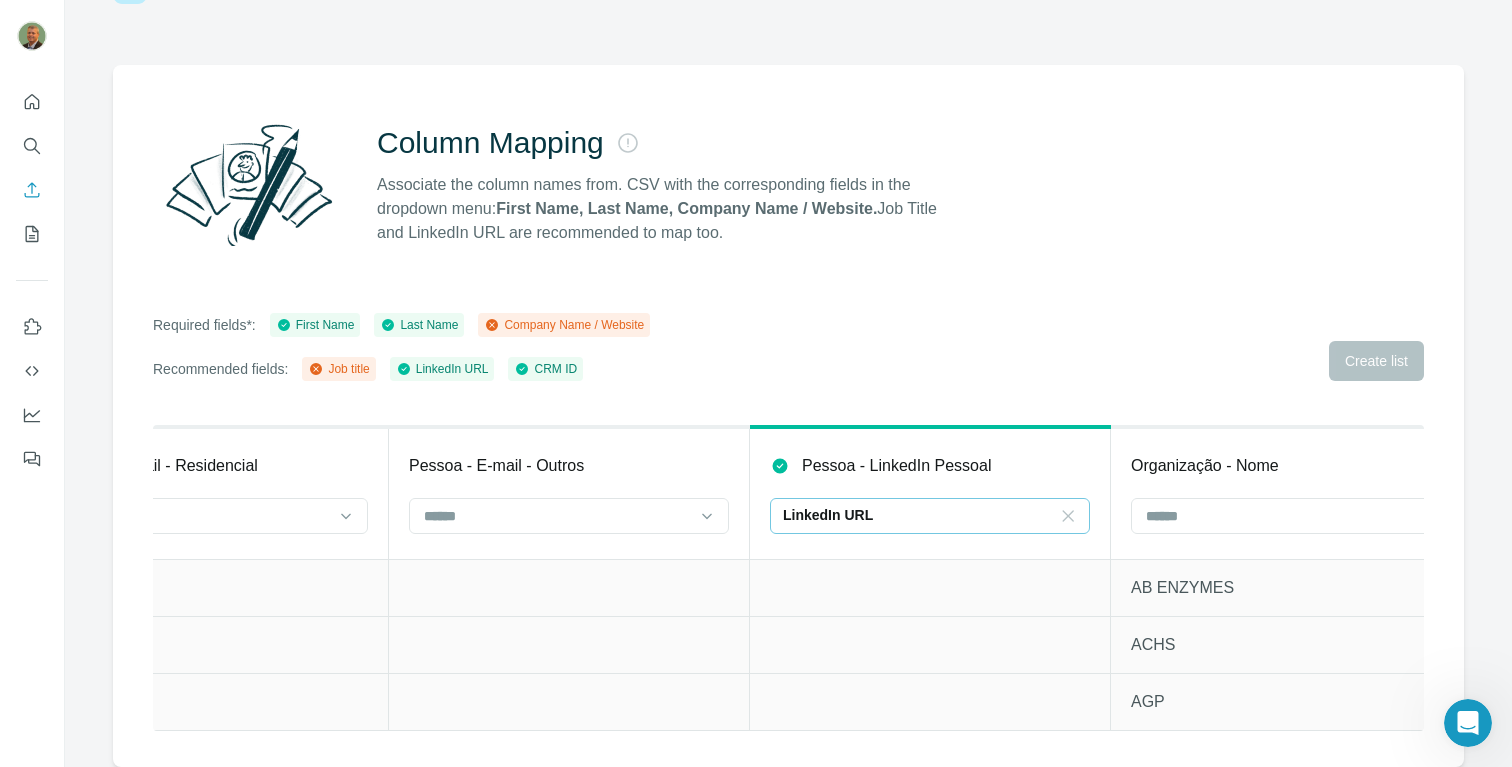 scroll, scrollTop: 0, scrollLeft: 1574, axis: horizontal 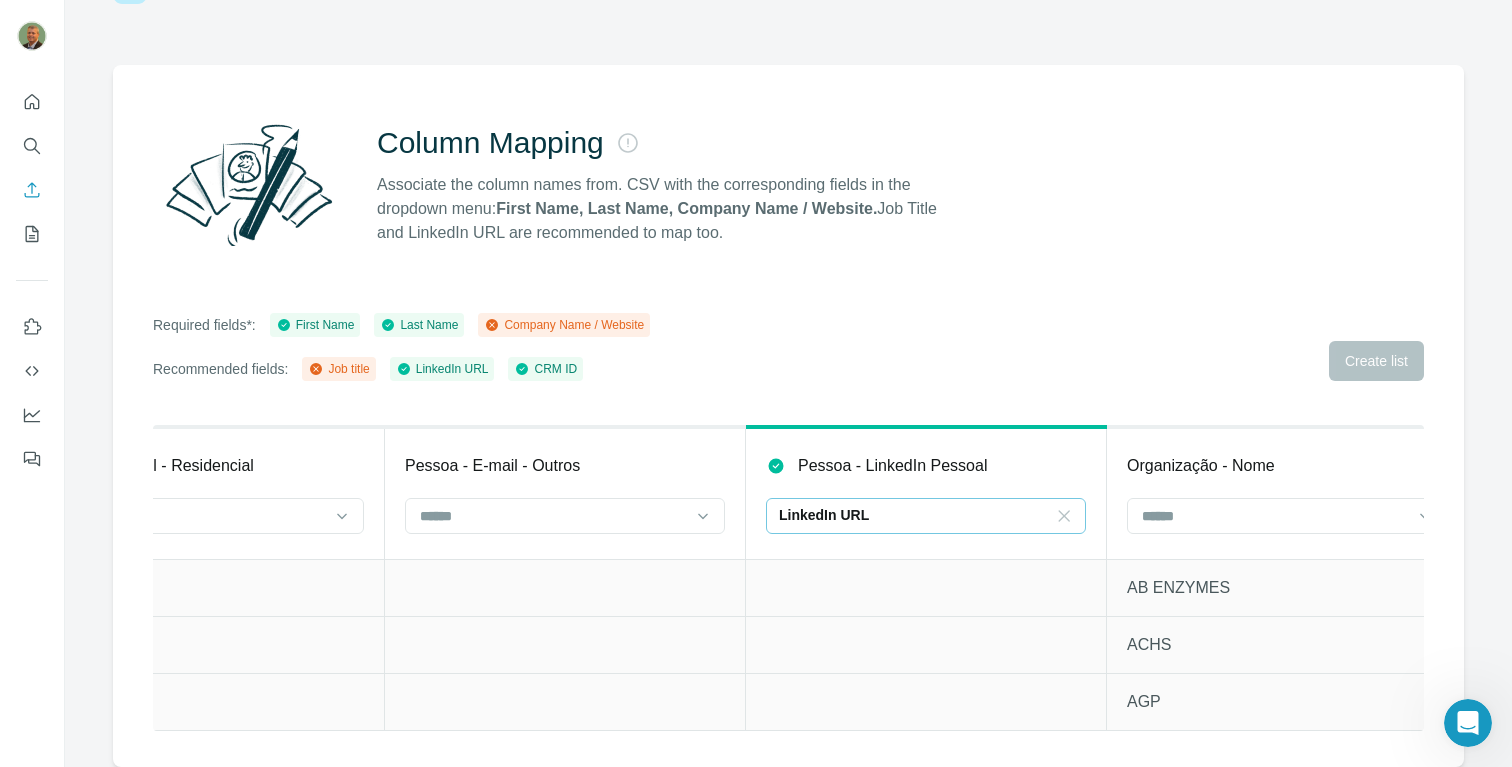 click 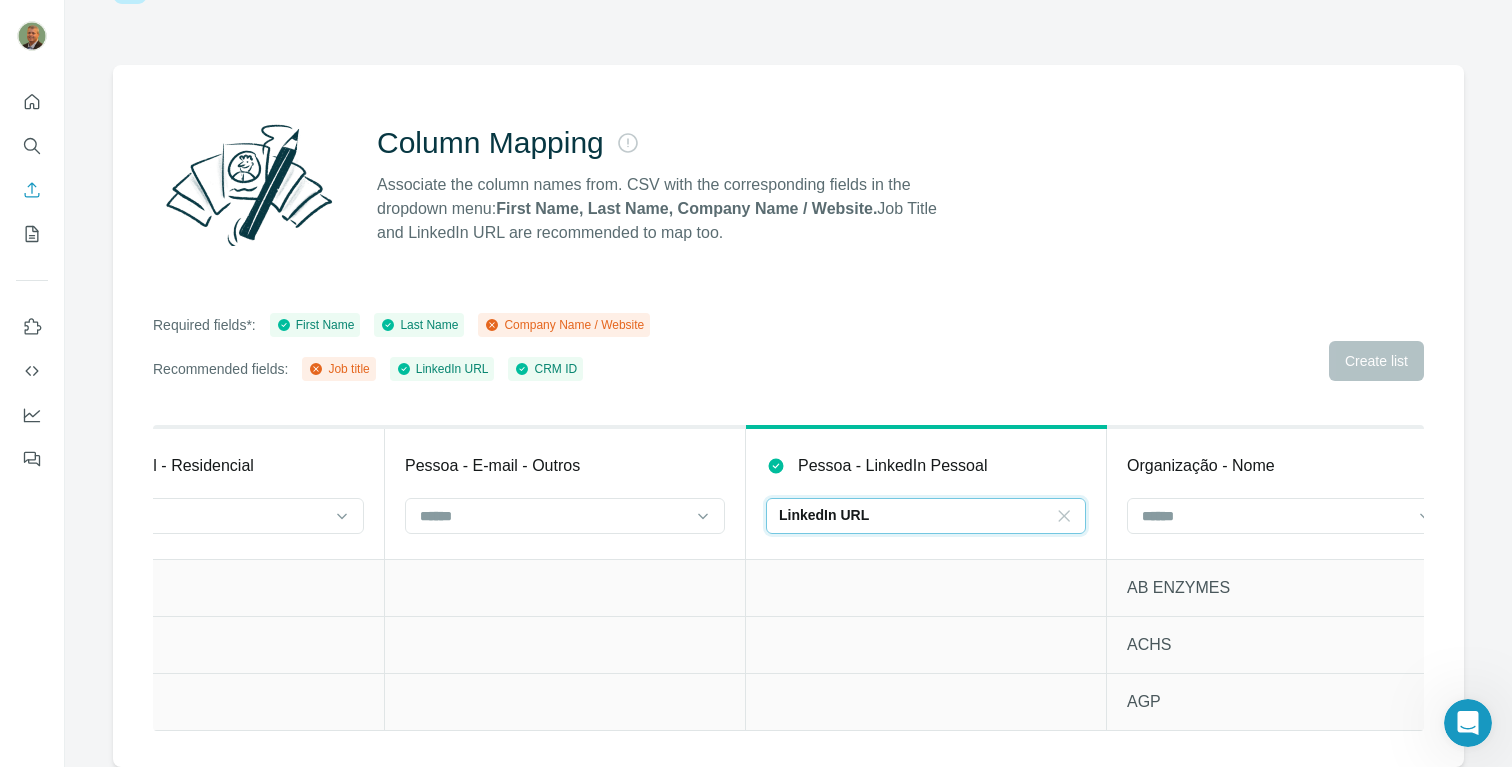 scroll, scrollTop: 0, scrollLeft: 0, axis: both 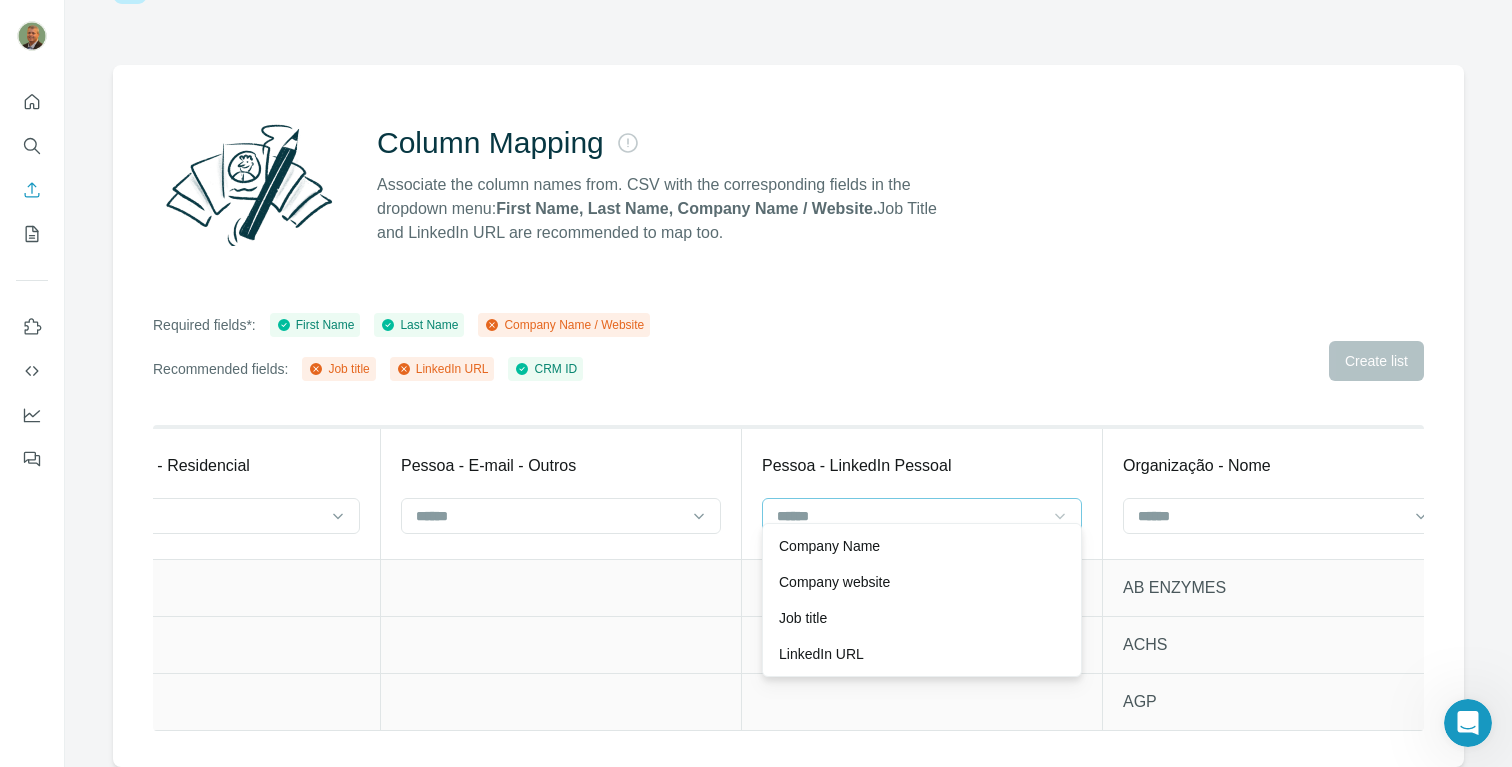 click on "LinkedIn URL" at bounding box center [922, 654] 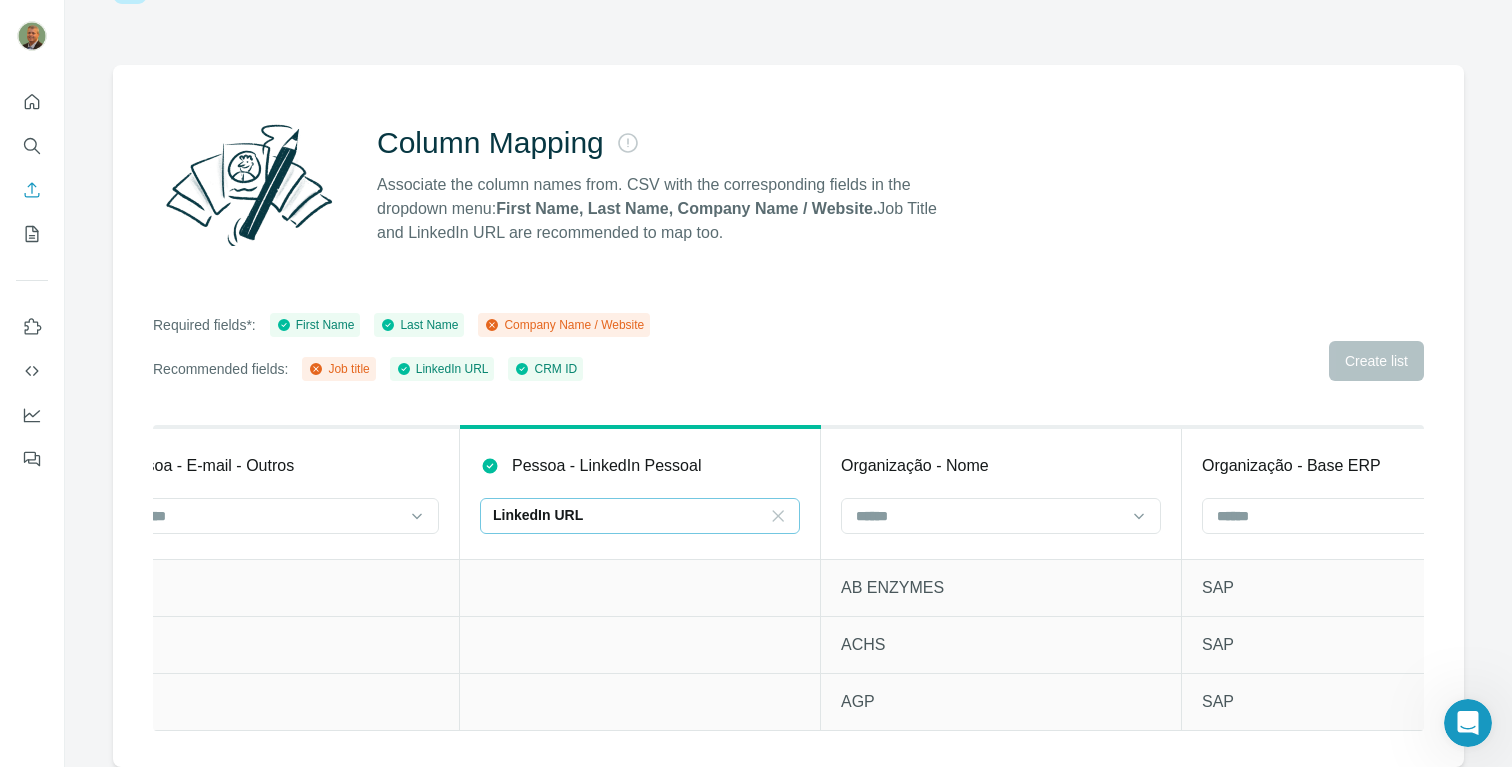 scroll, scrollTop: 0, scrollLeft: 1898, axis: horizontal 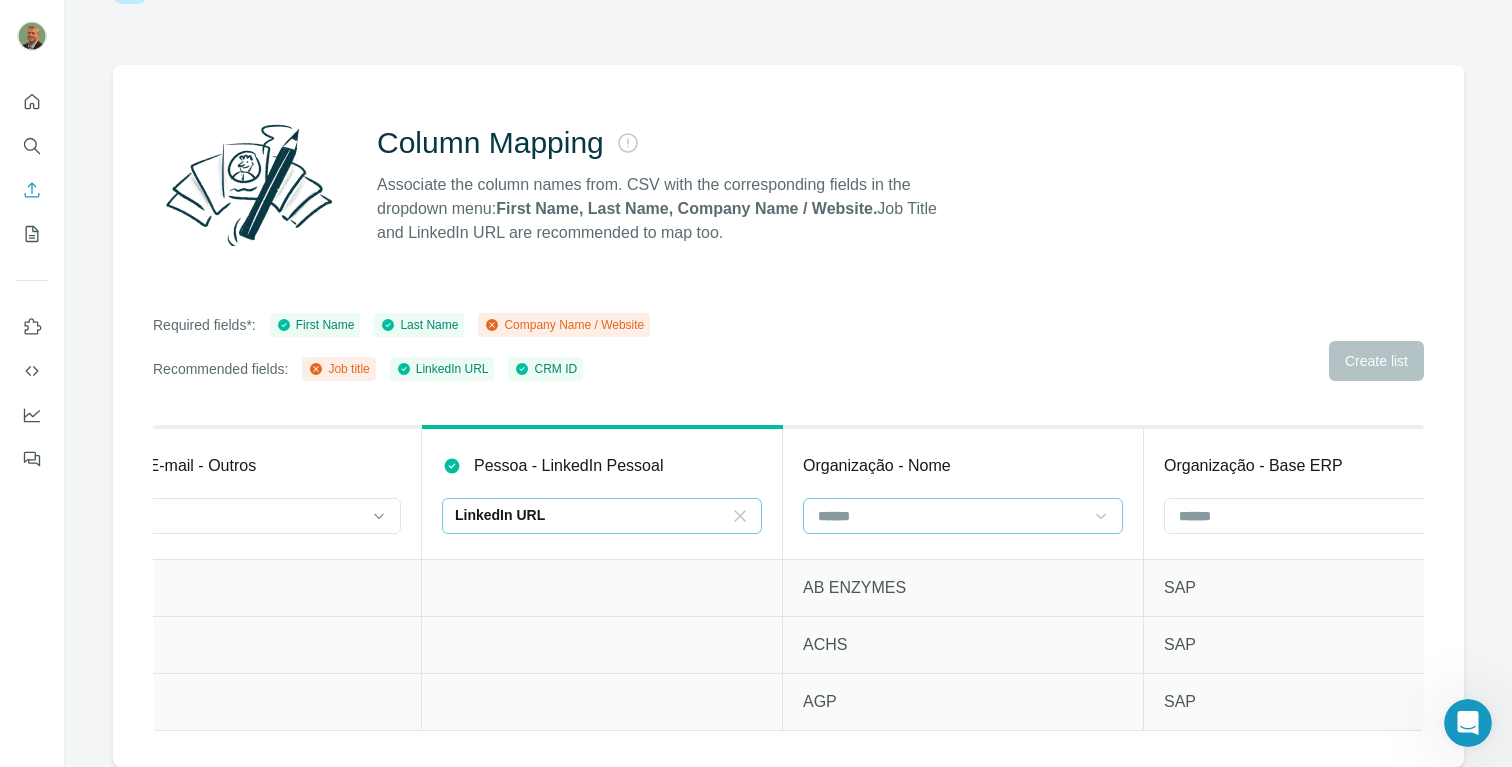 click 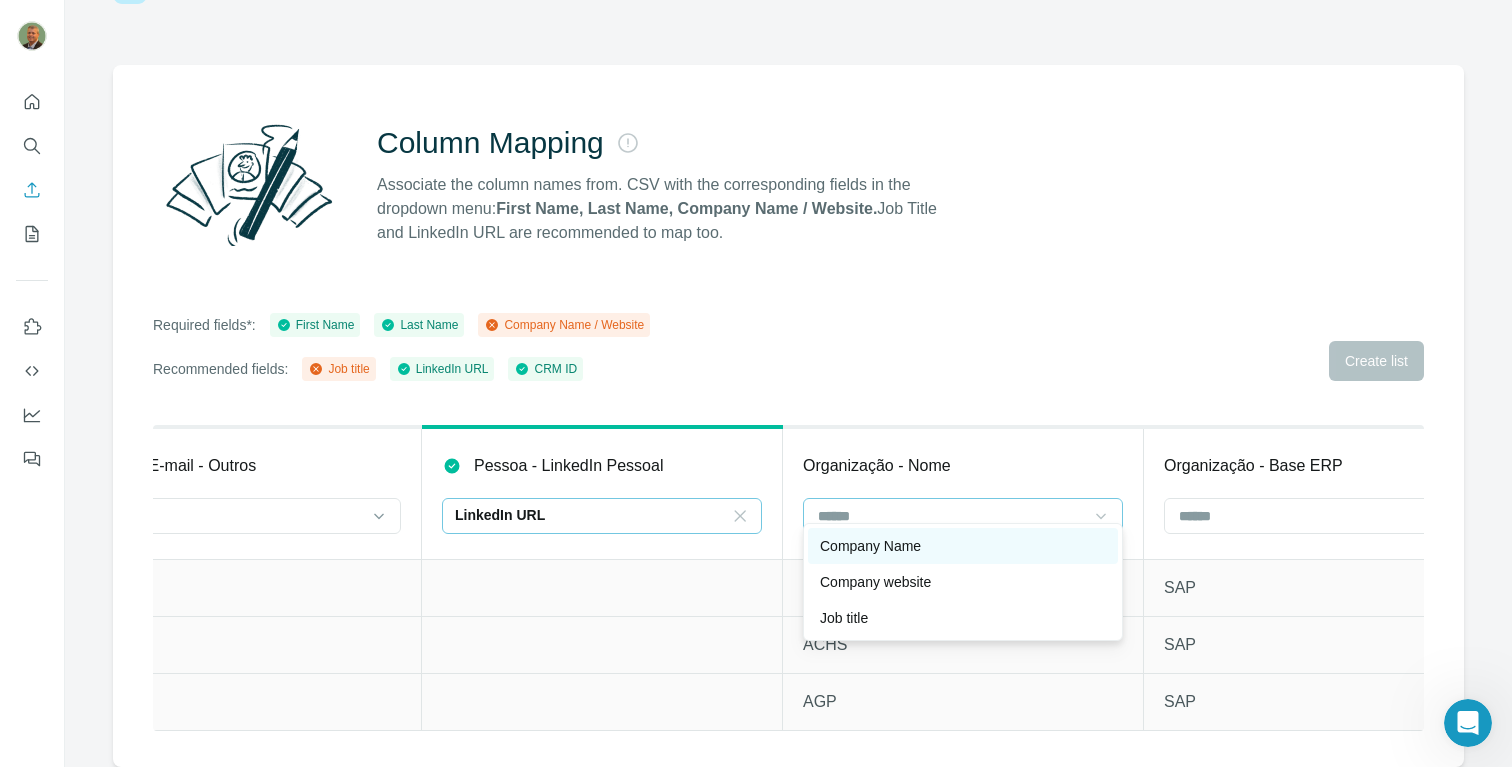click on "Company Name" at bounding box center (963, 546) 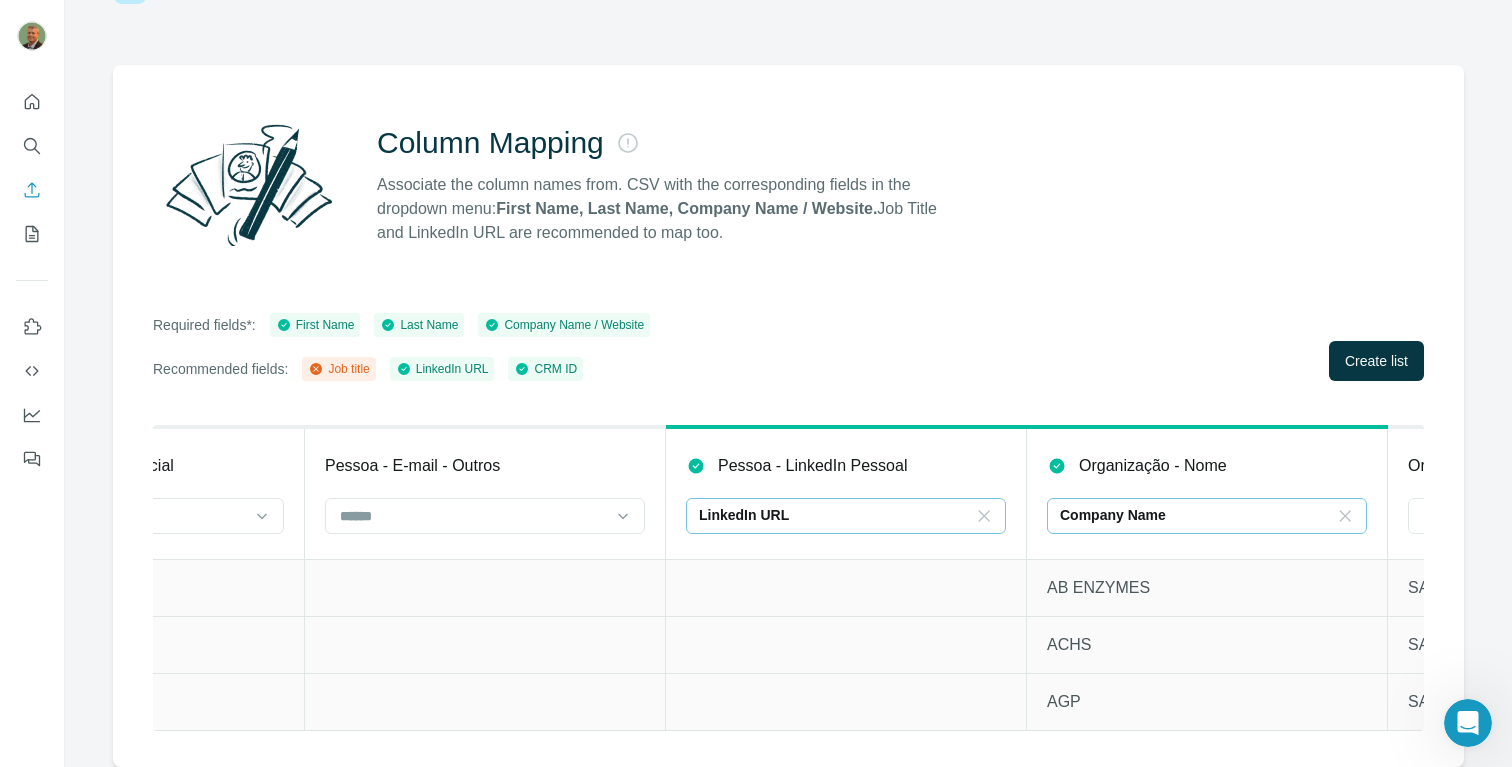 scroll, scrollTop: 0, scrollLeft: 1574, axis: horizontal 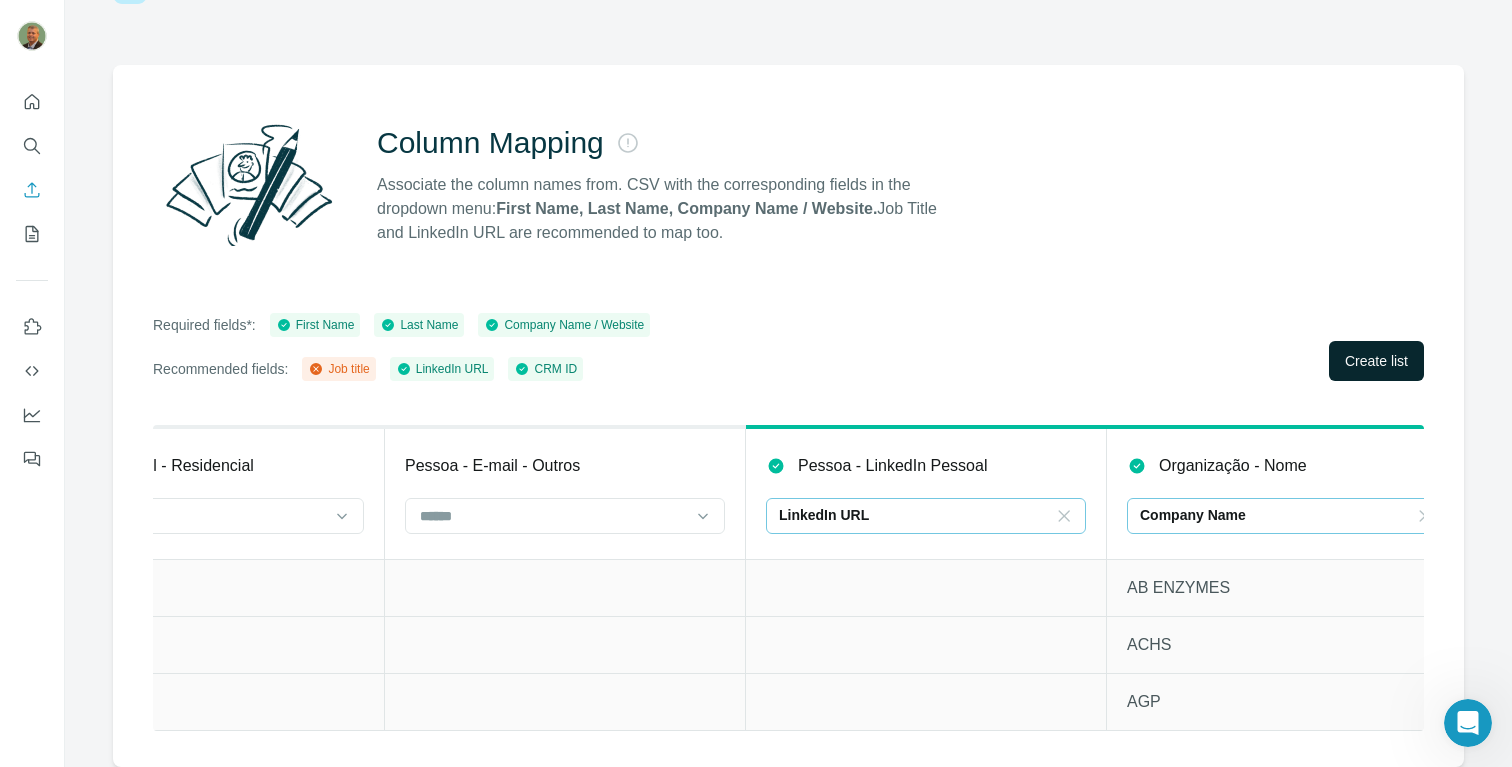 click on "Create list" at bounding box center [1376, 361] 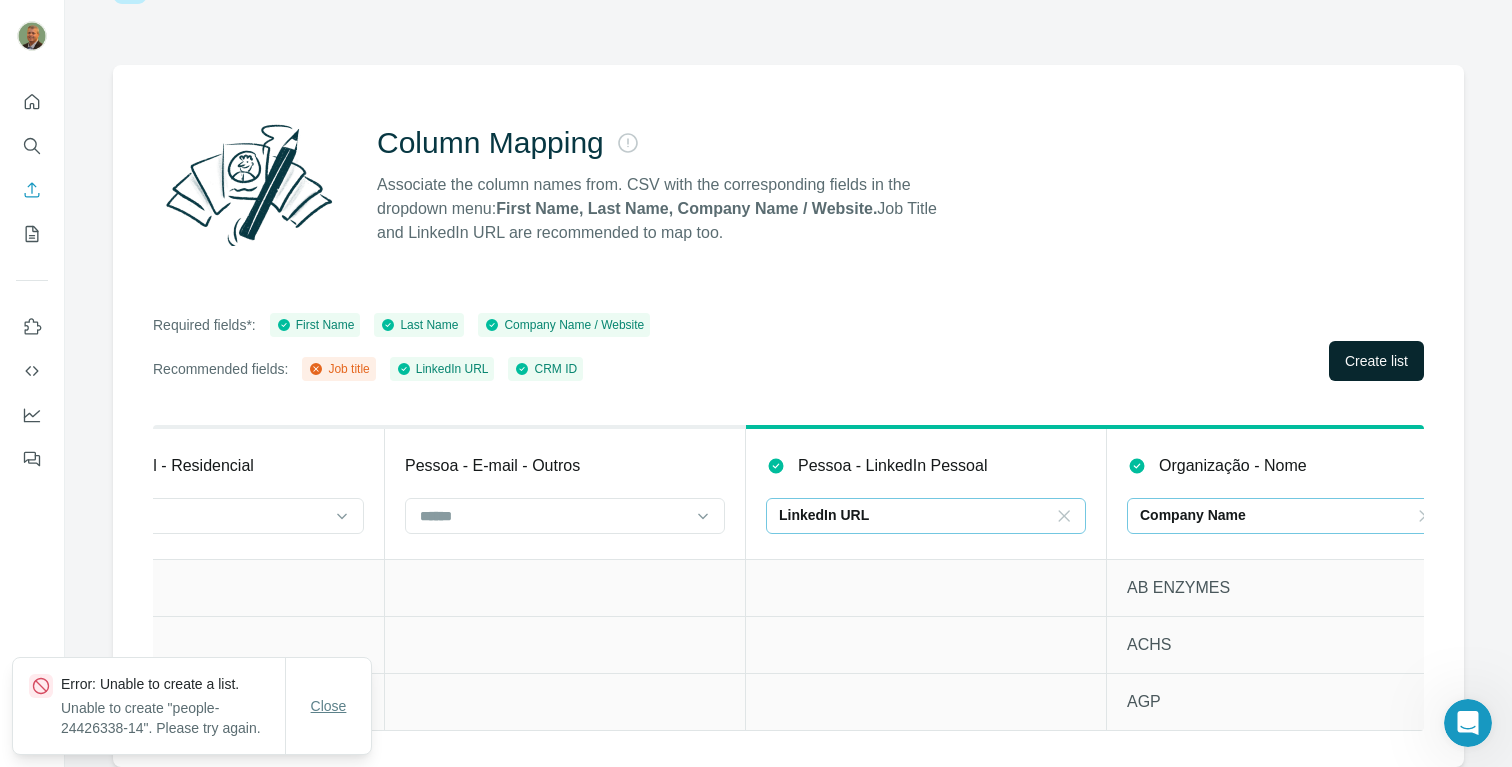 click on "Close" at bounding box center (329, 706) 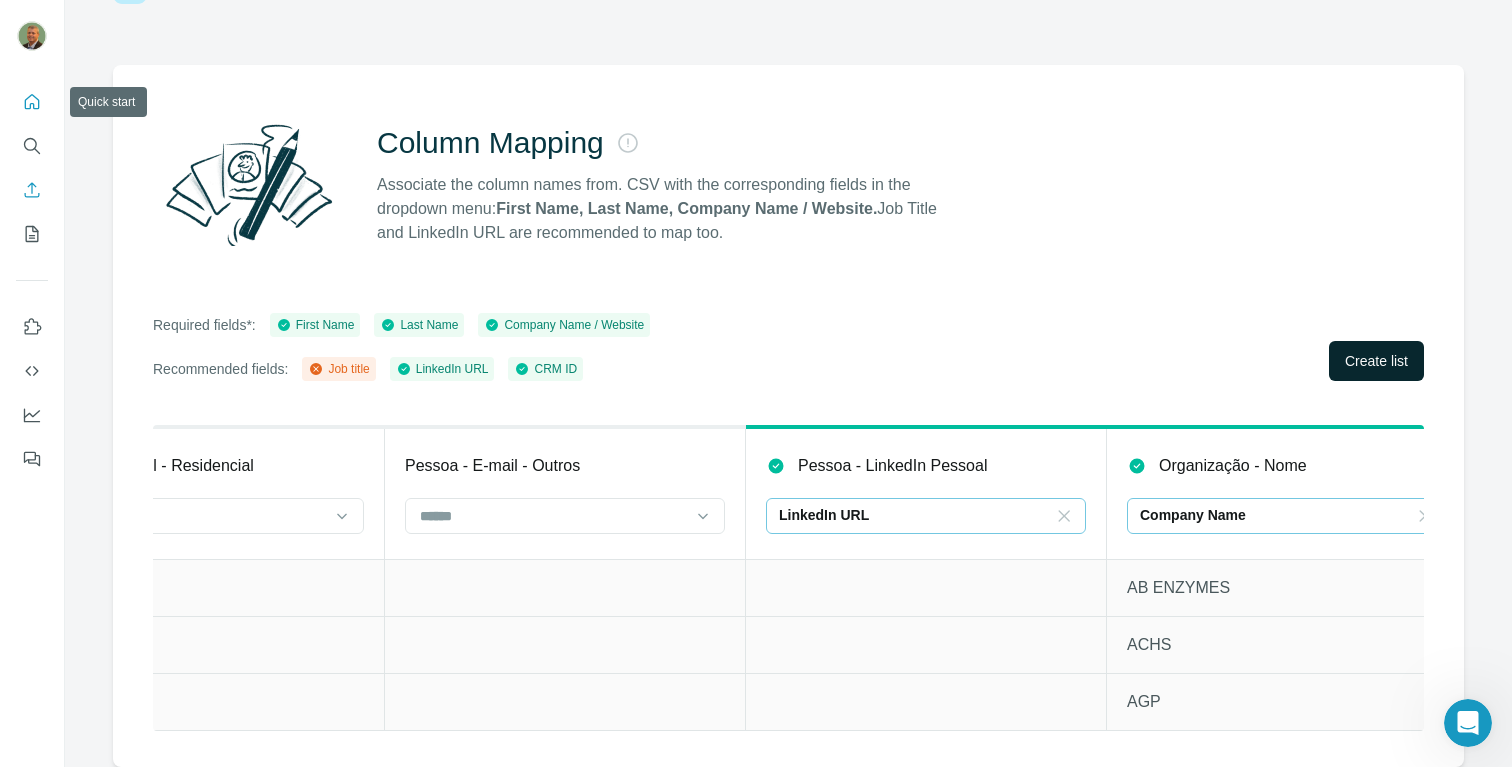 click 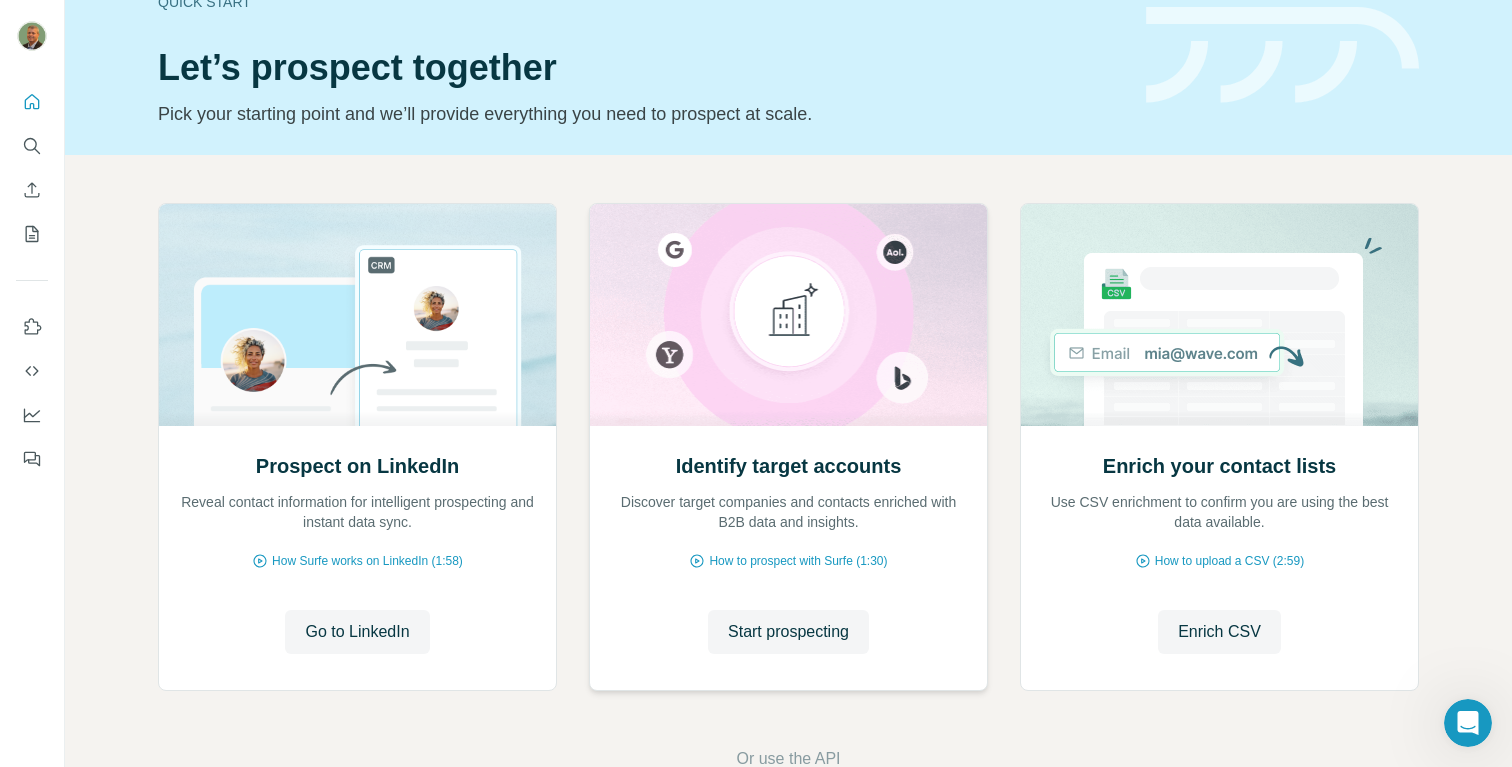 scroll, scrollTop: 62, scrollLeft: 0, axis: vertical 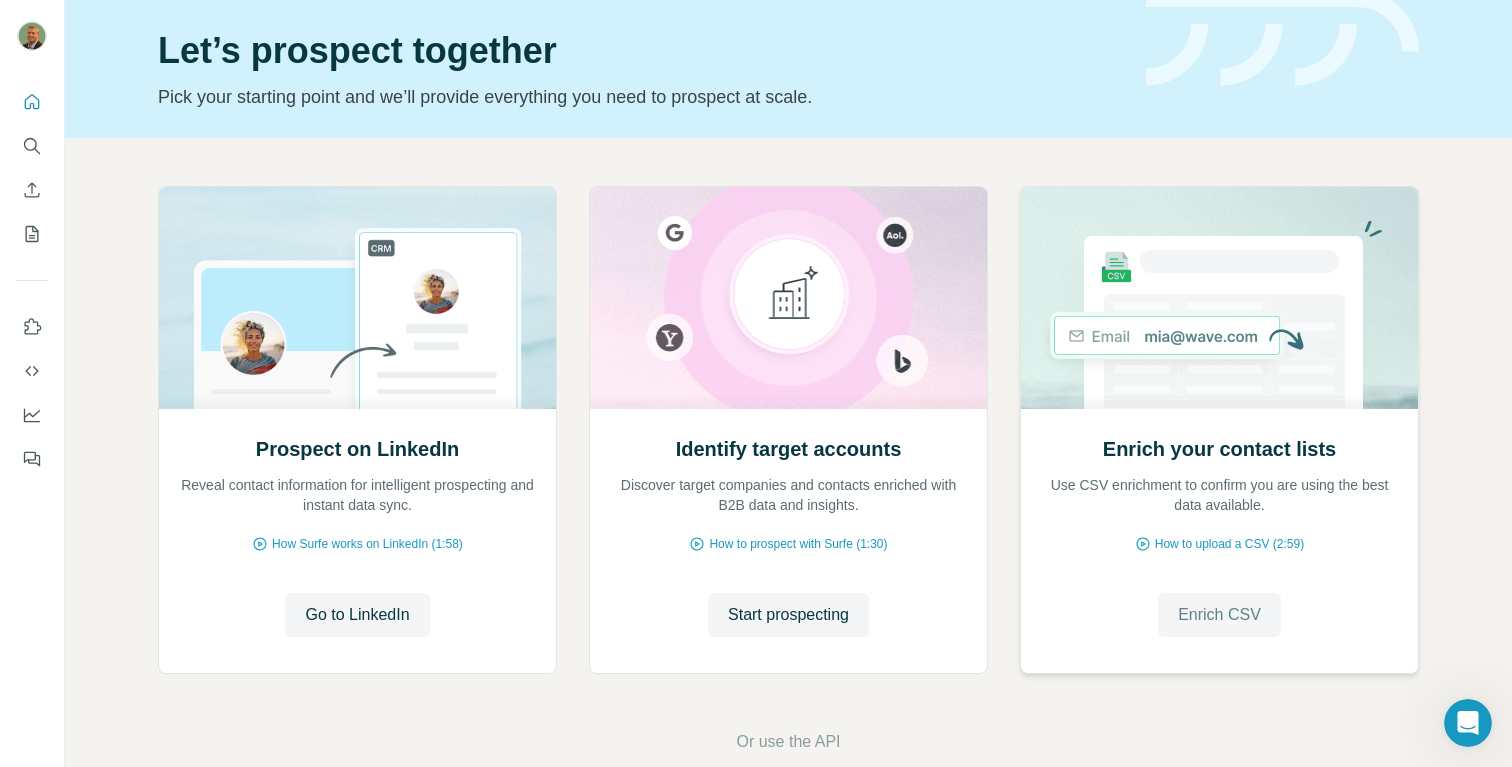 click on "Enrich CSV" at bounding box center (1219, 615) 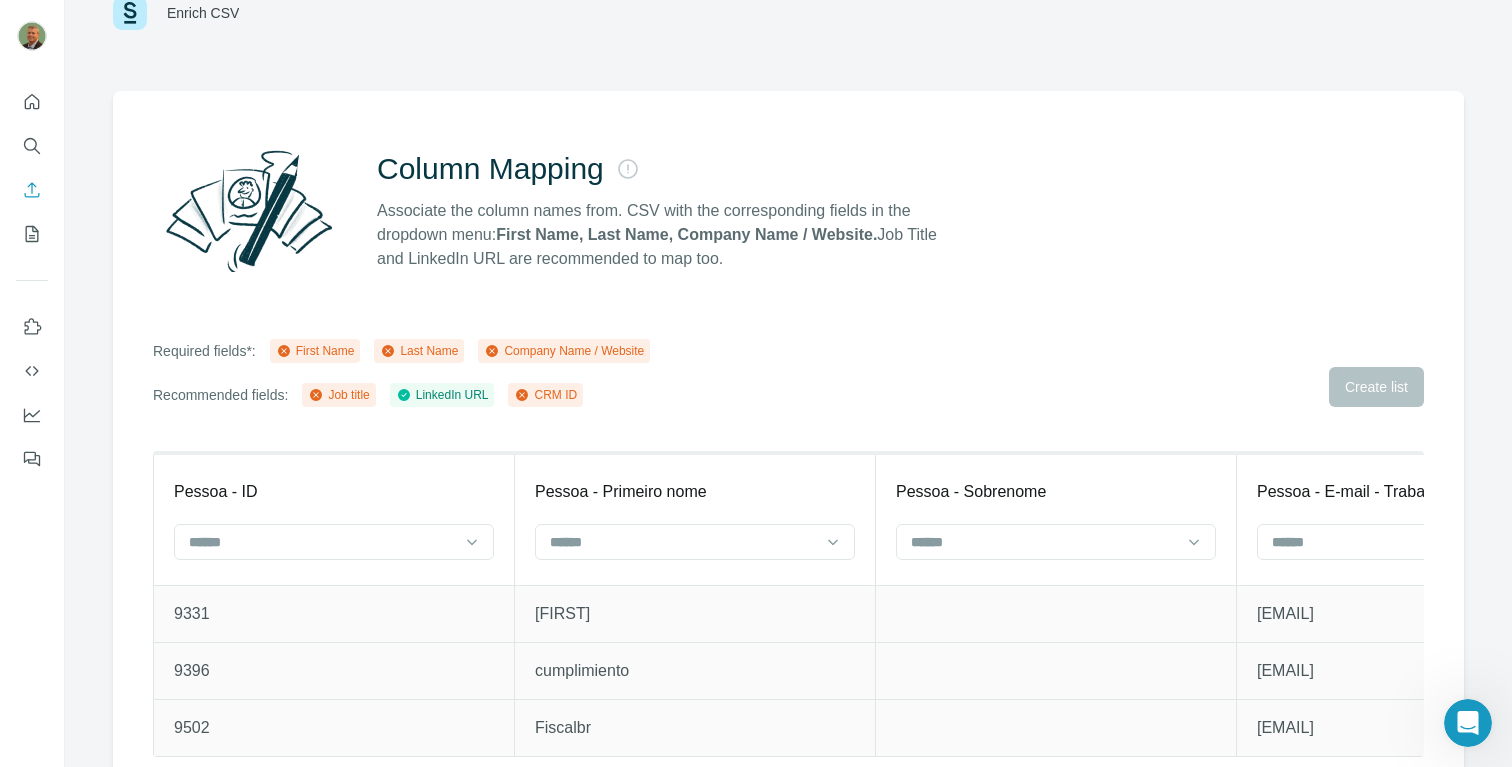 scroll, scrollTop: 105, scrollLeft: 0, axis: vertical 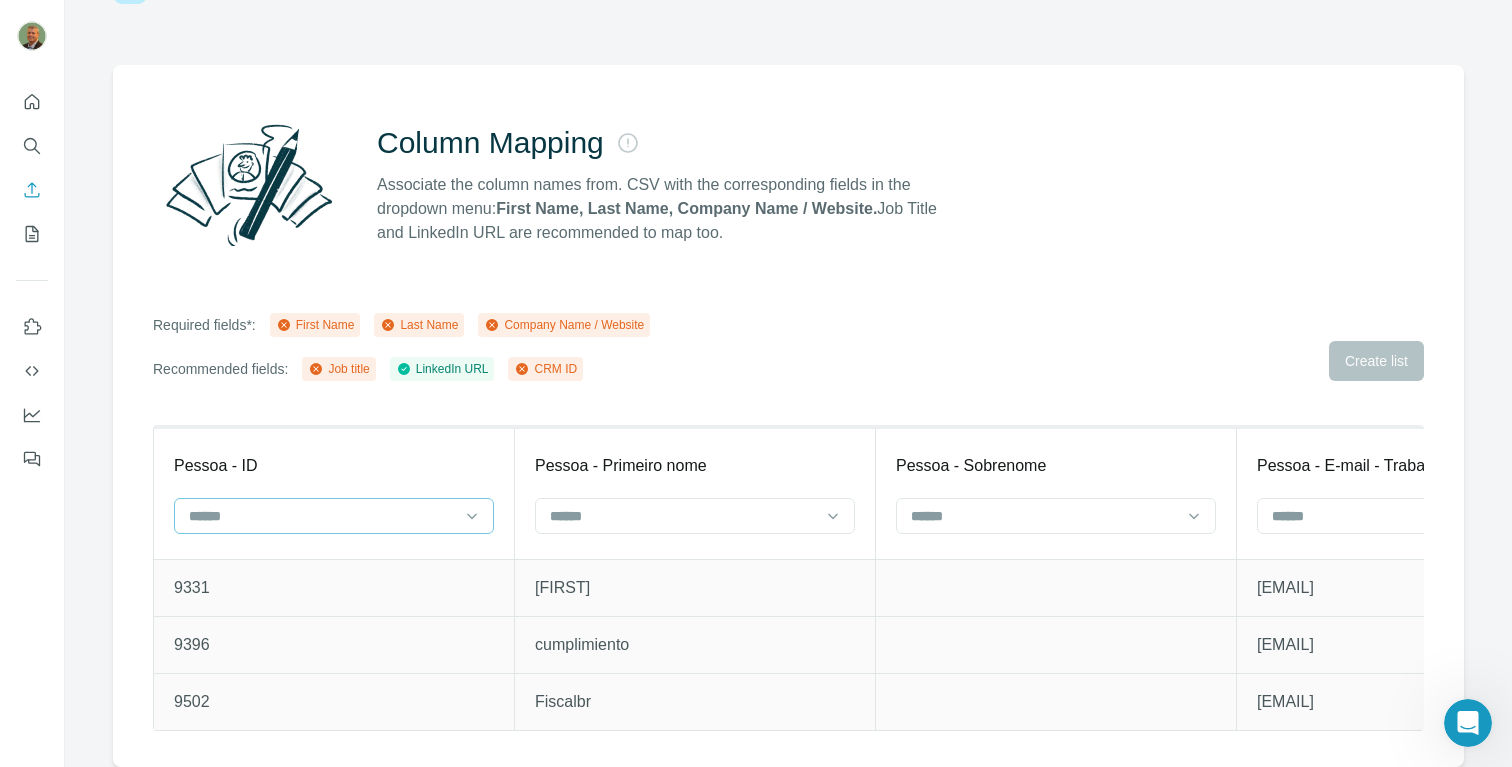 click at bounding box center (322, 516) 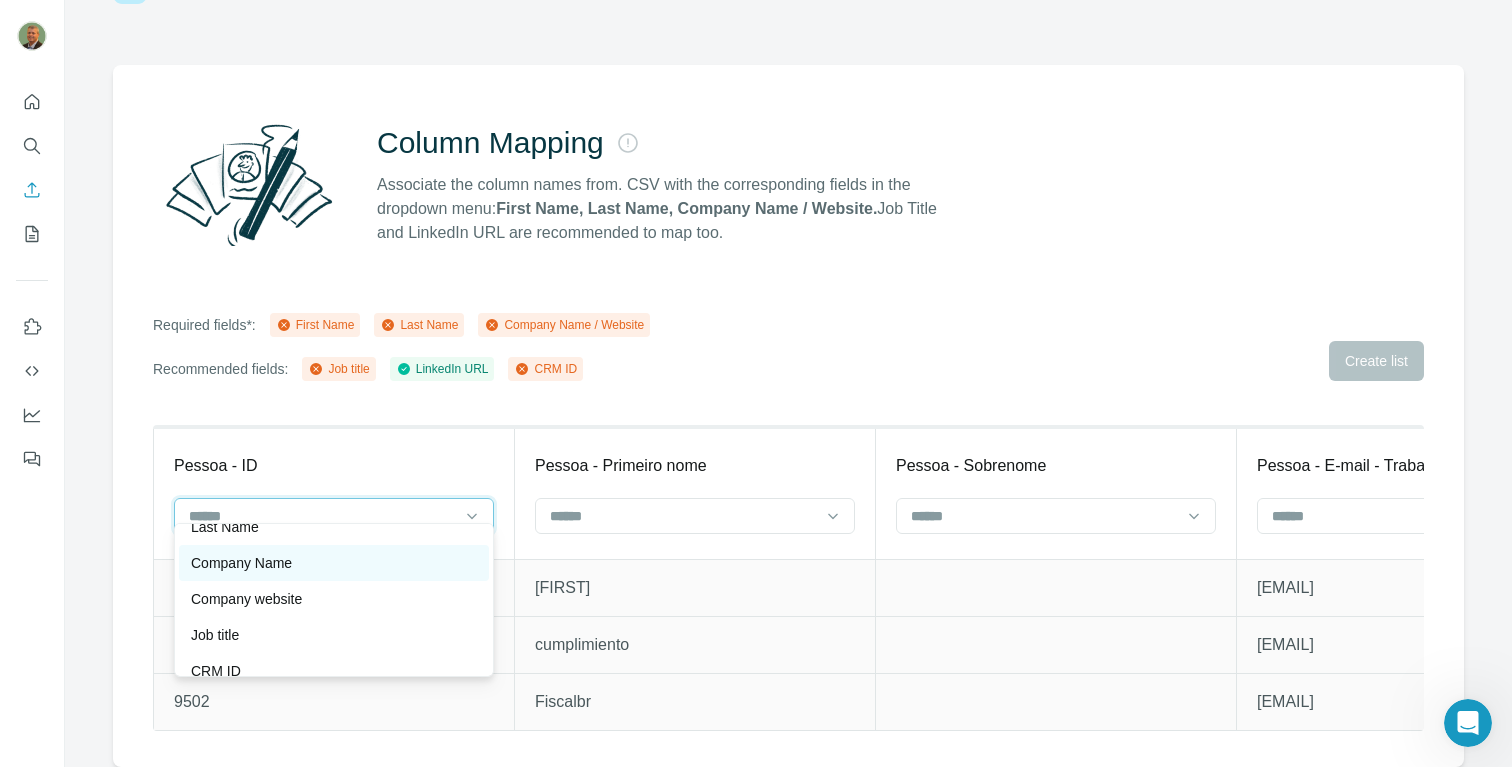 scroll, scrollTop: 72, scrollLeft: 0, axis: vertical 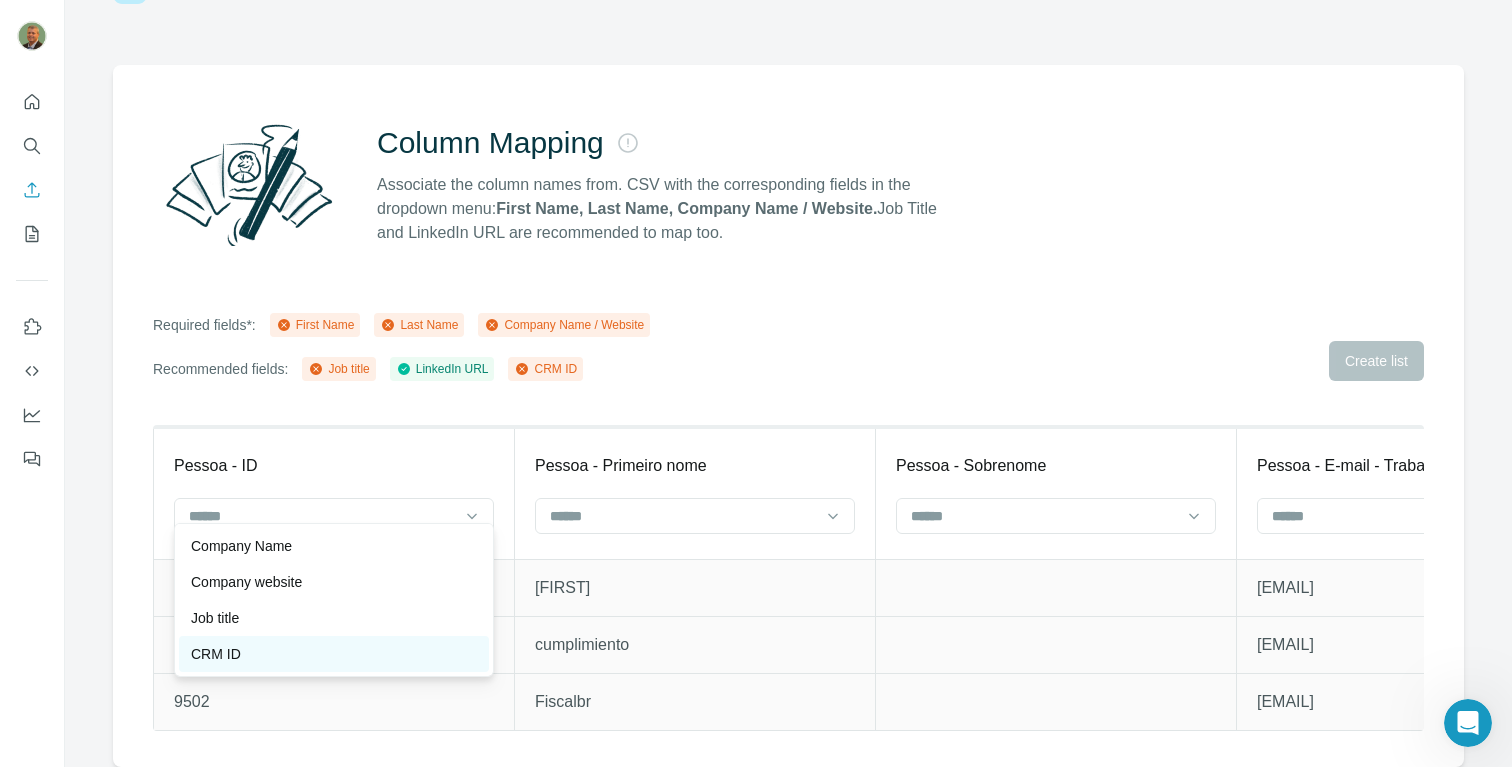 click on "CRM ID" at bounding box center [334, 654] 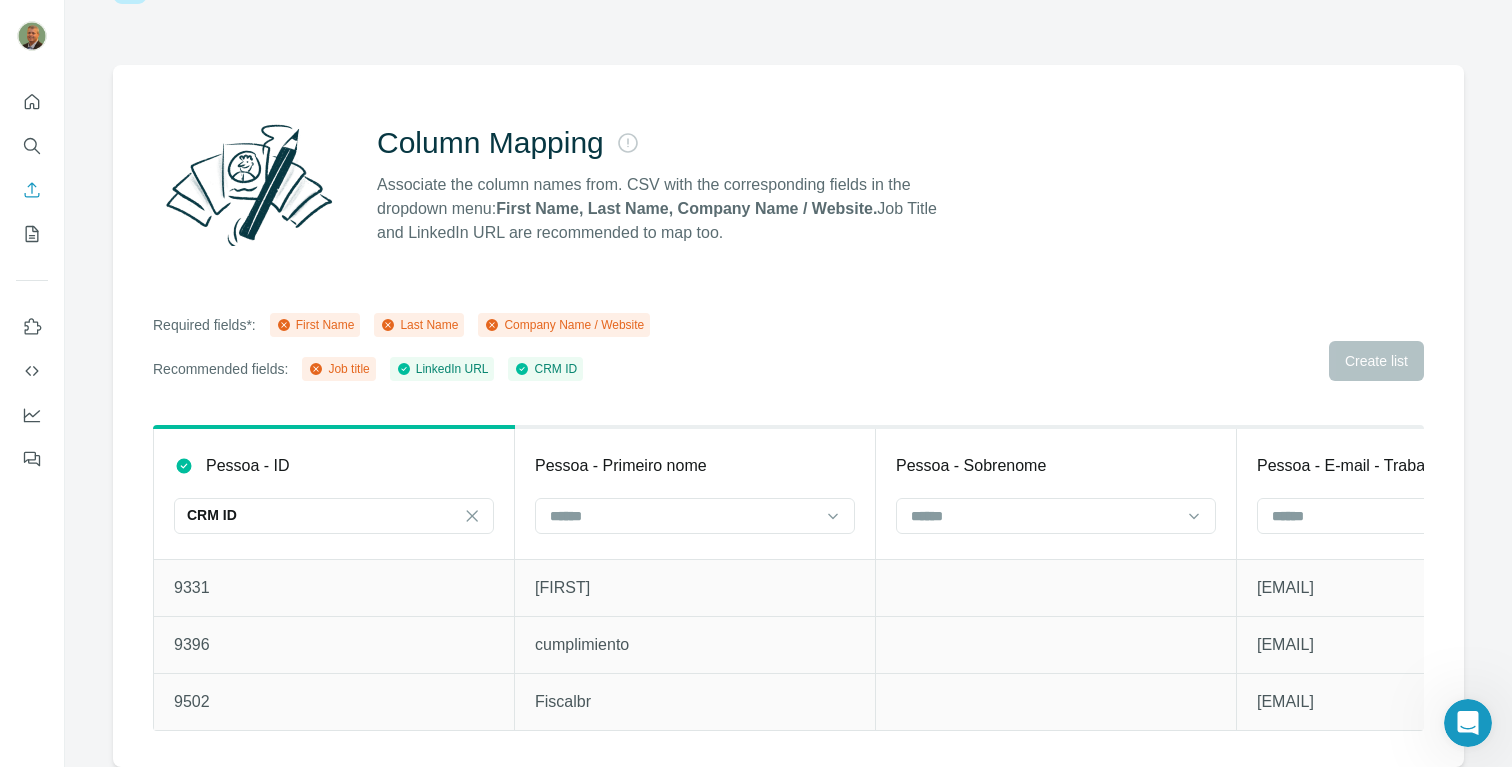 scroll, scrollTop: 36, scrollLeft: 0, axis: vertical 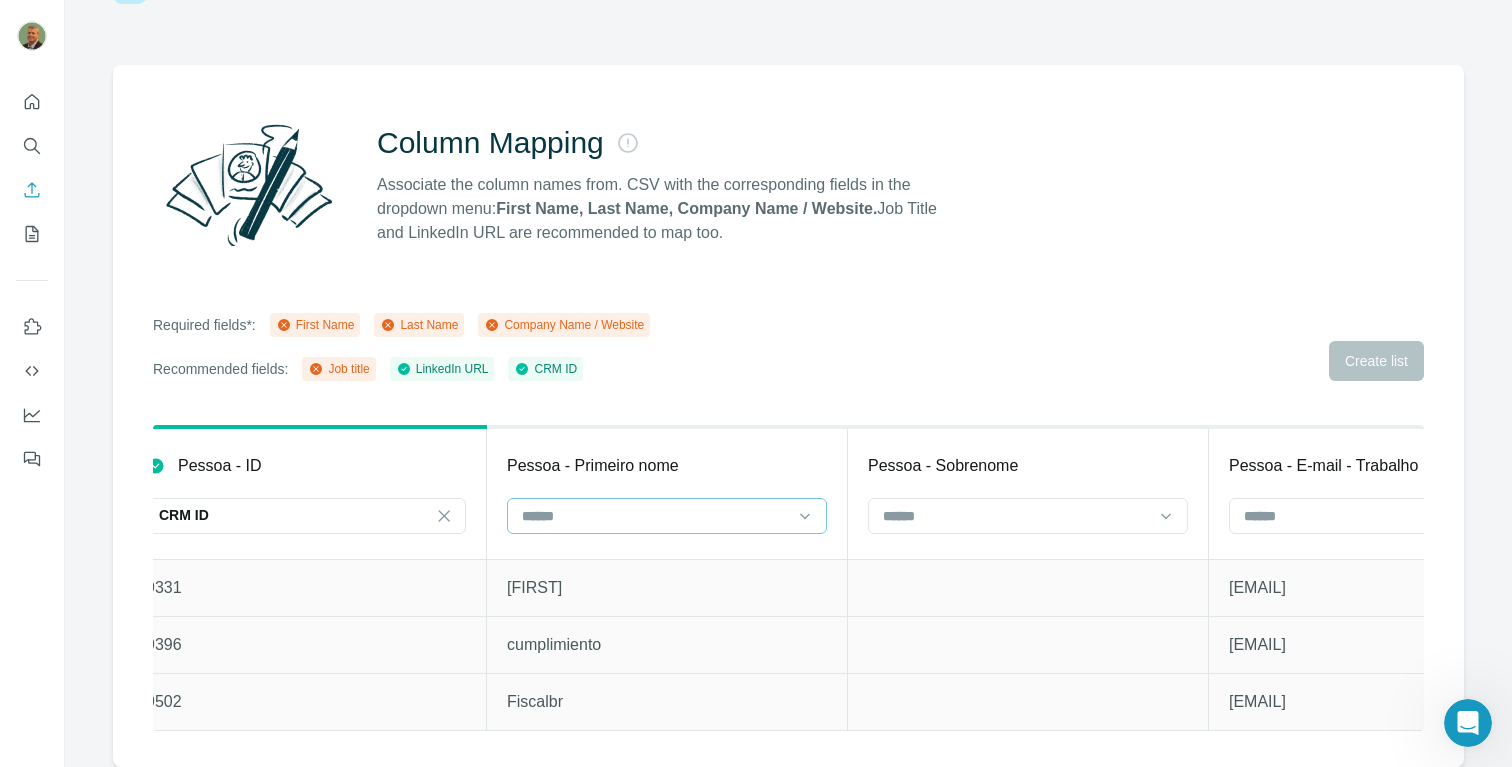 click at bounding box center [655, 516] 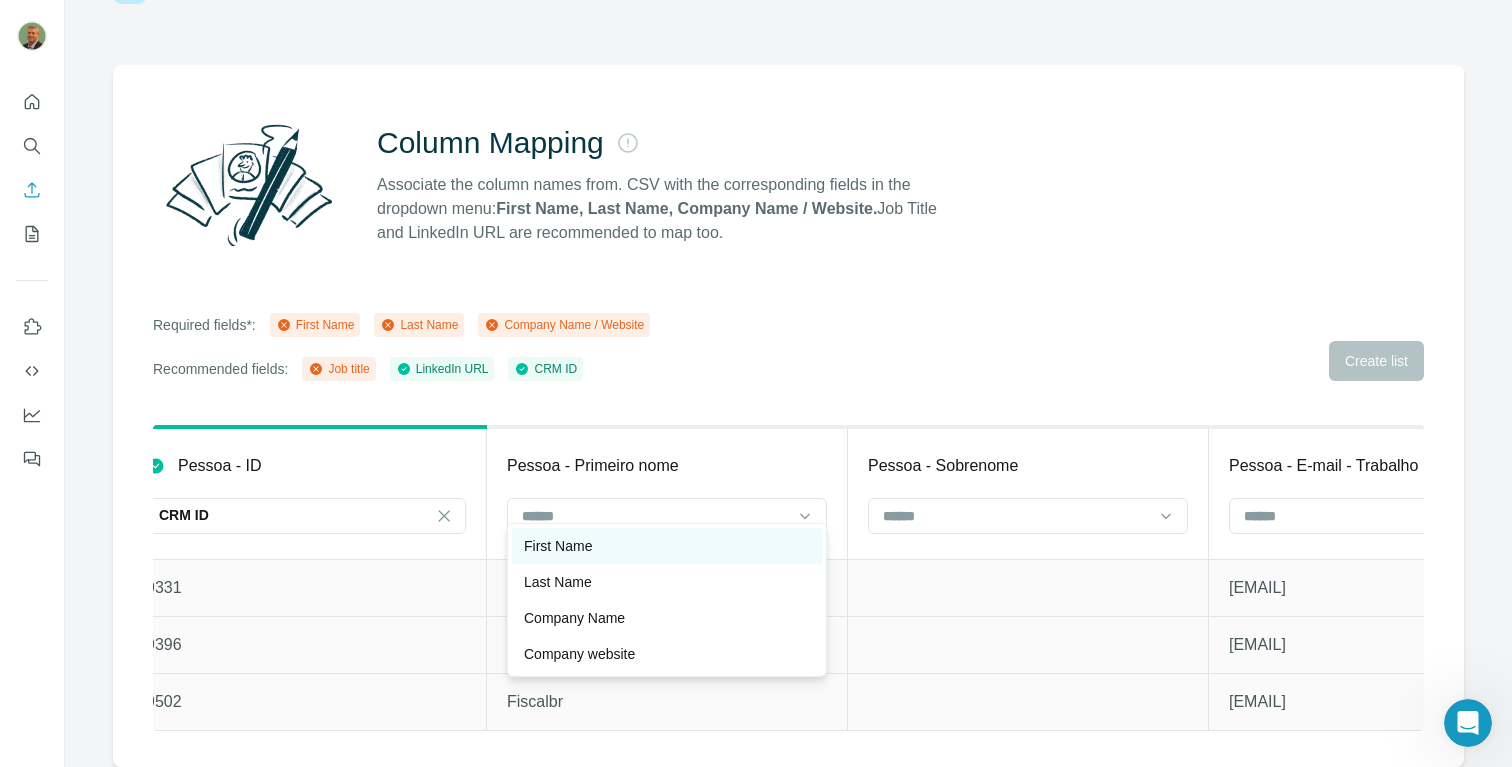 click on "First Name" at bounding box center [667, 546] 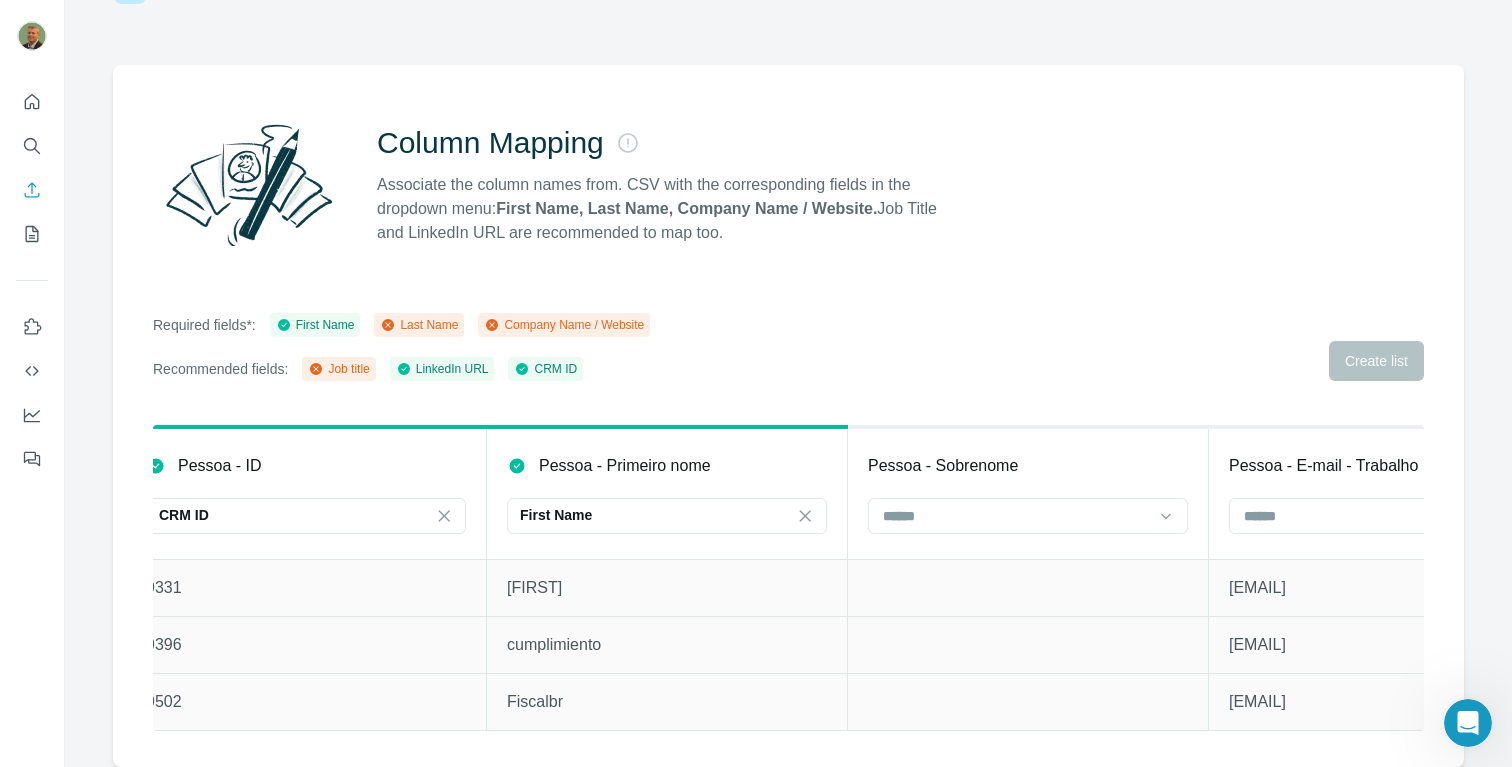 scroll, scrollTop: 0, scrollLeft: 0, axis: both 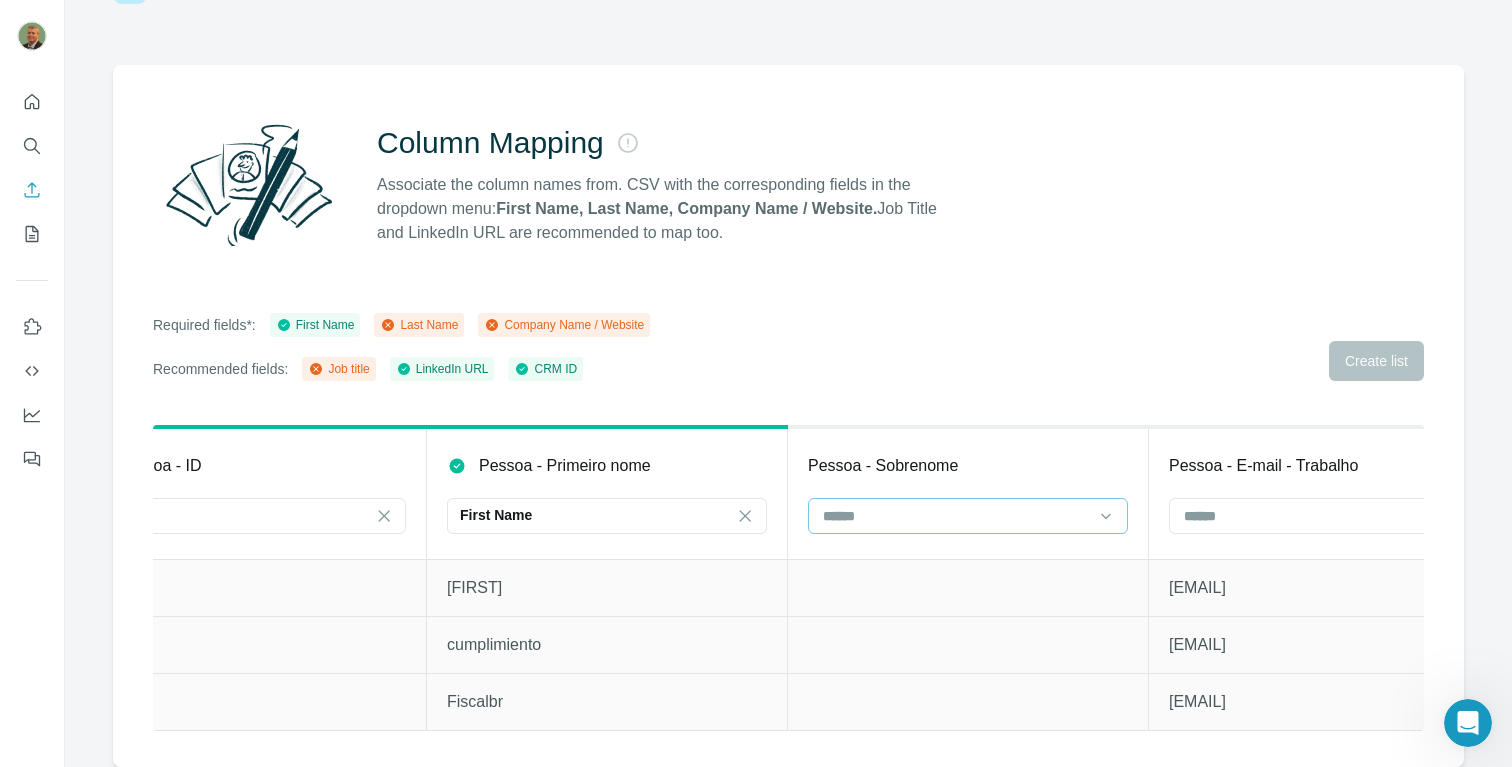 click at bounding box center [956, 516] 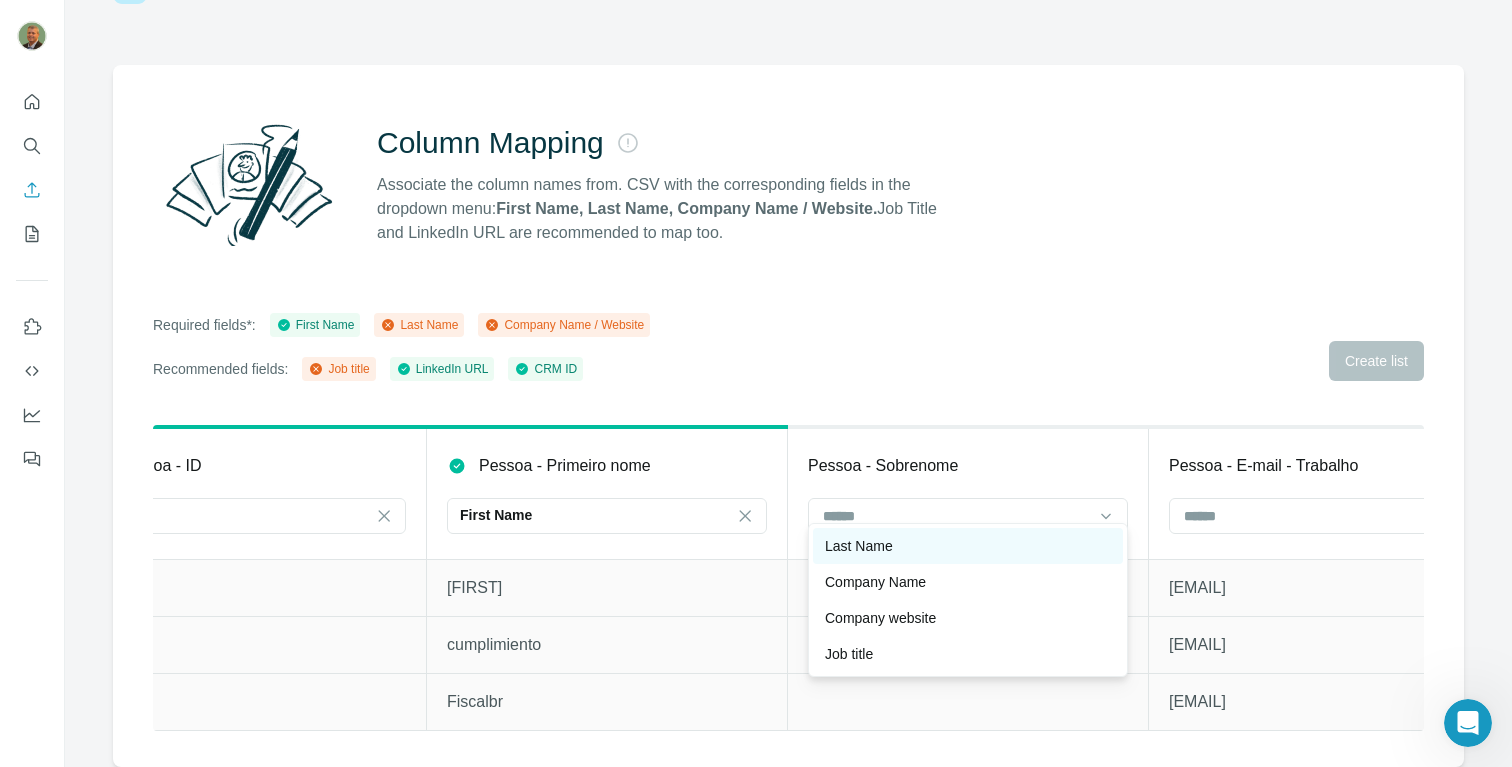 click on "Last Name" at bounding box center (968, 546) 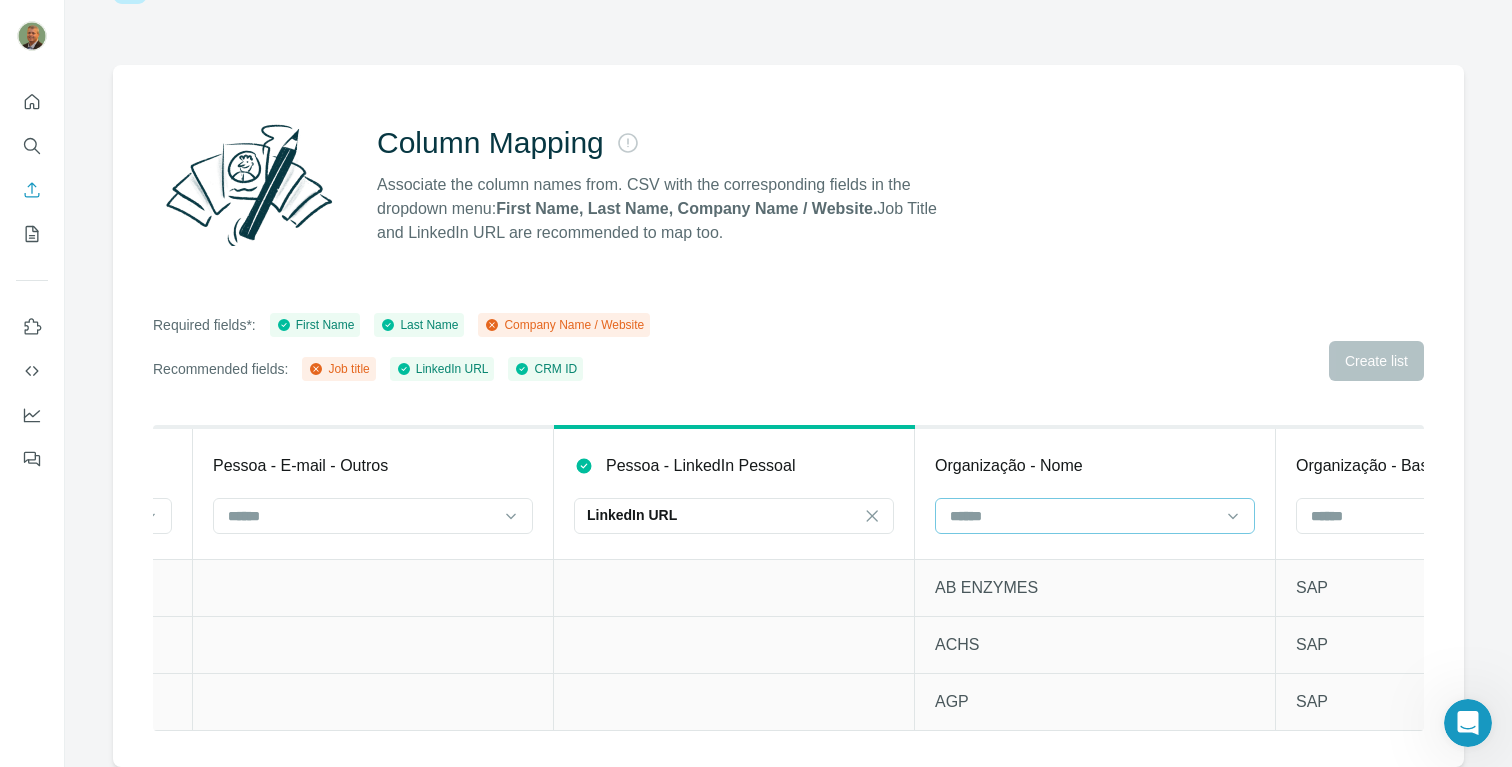 scroll, scrollTop: 0, scrollLeft: 1772, axis: horizontal 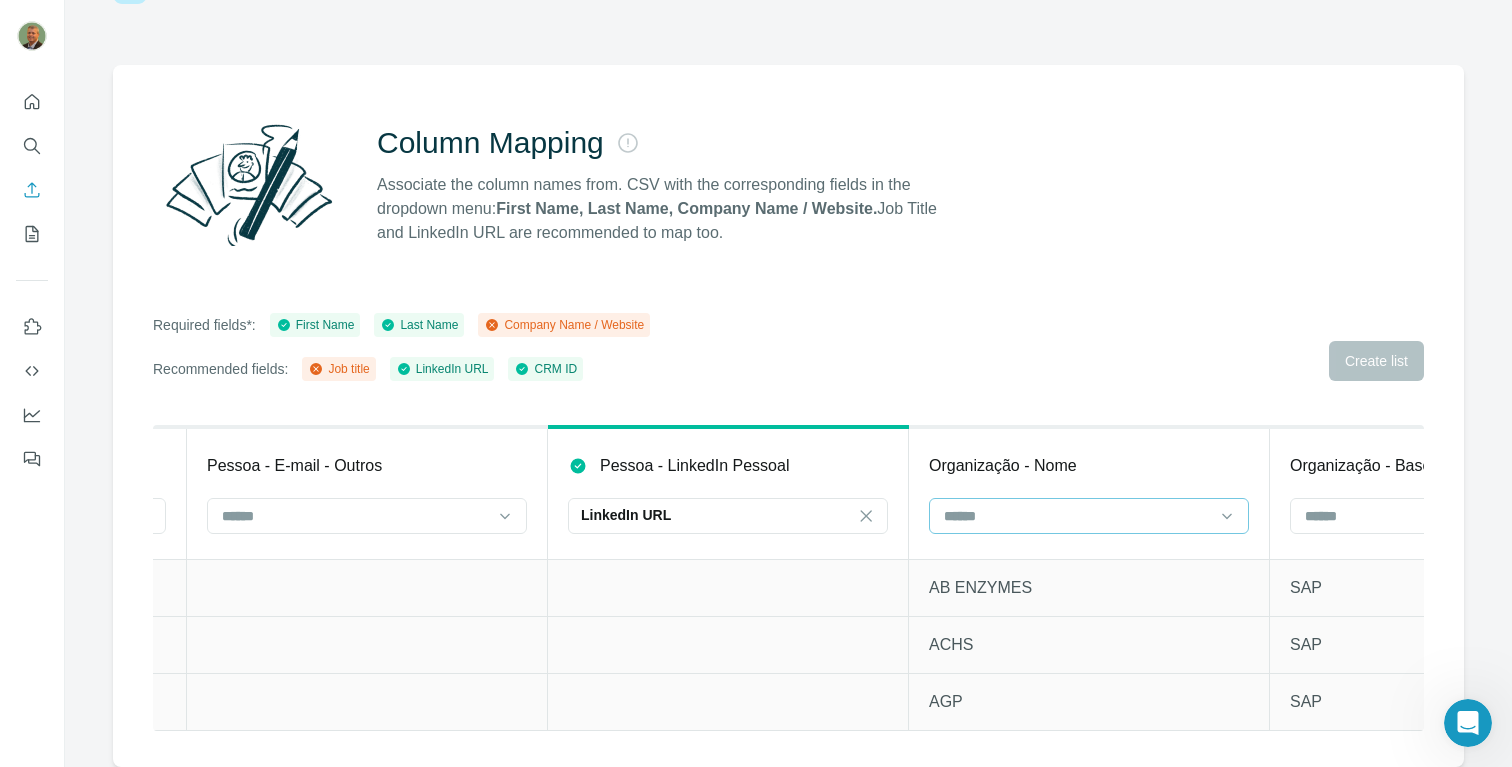 click at bounding box center (1077, 516) 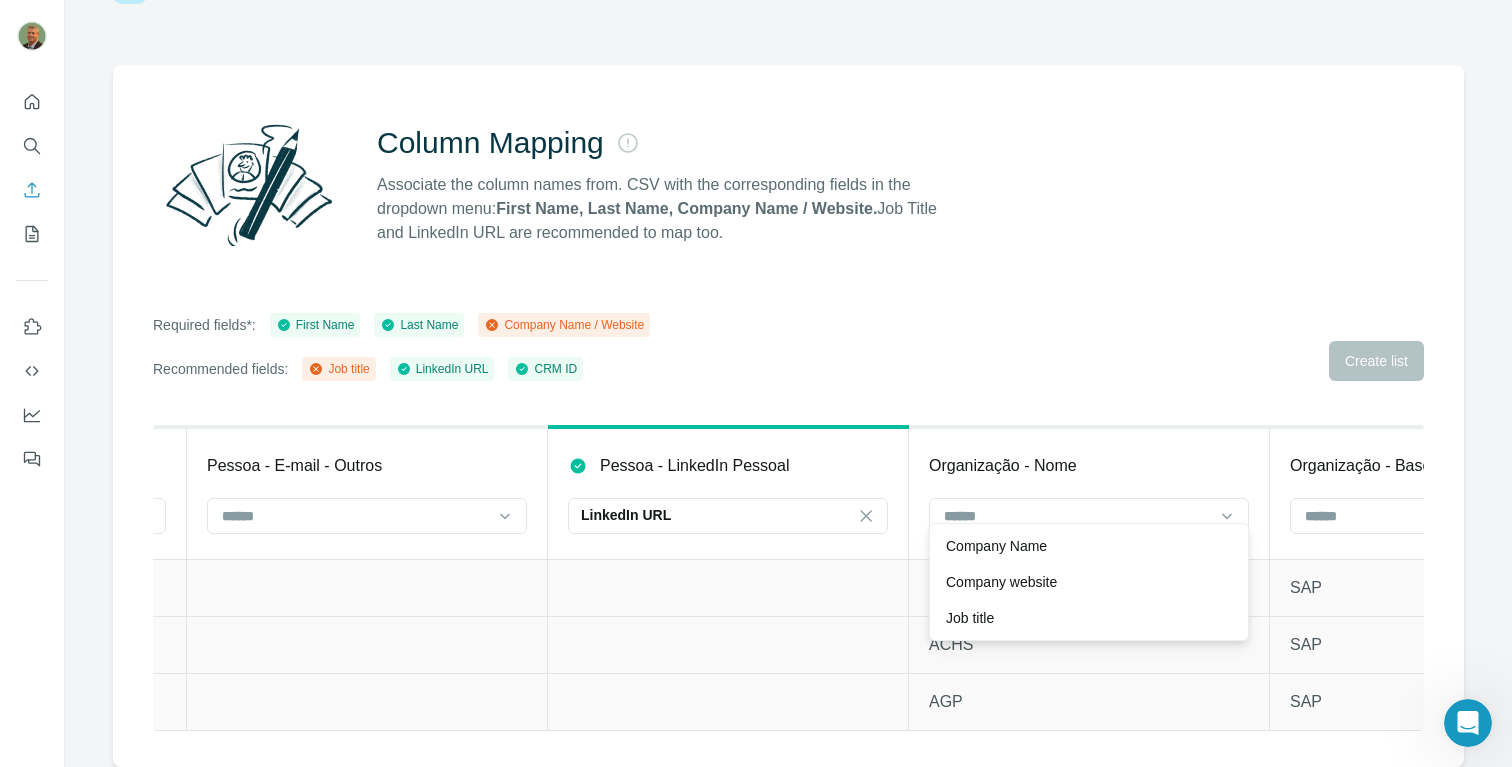 click on "Company Name" at bounding box center (1089, 546) 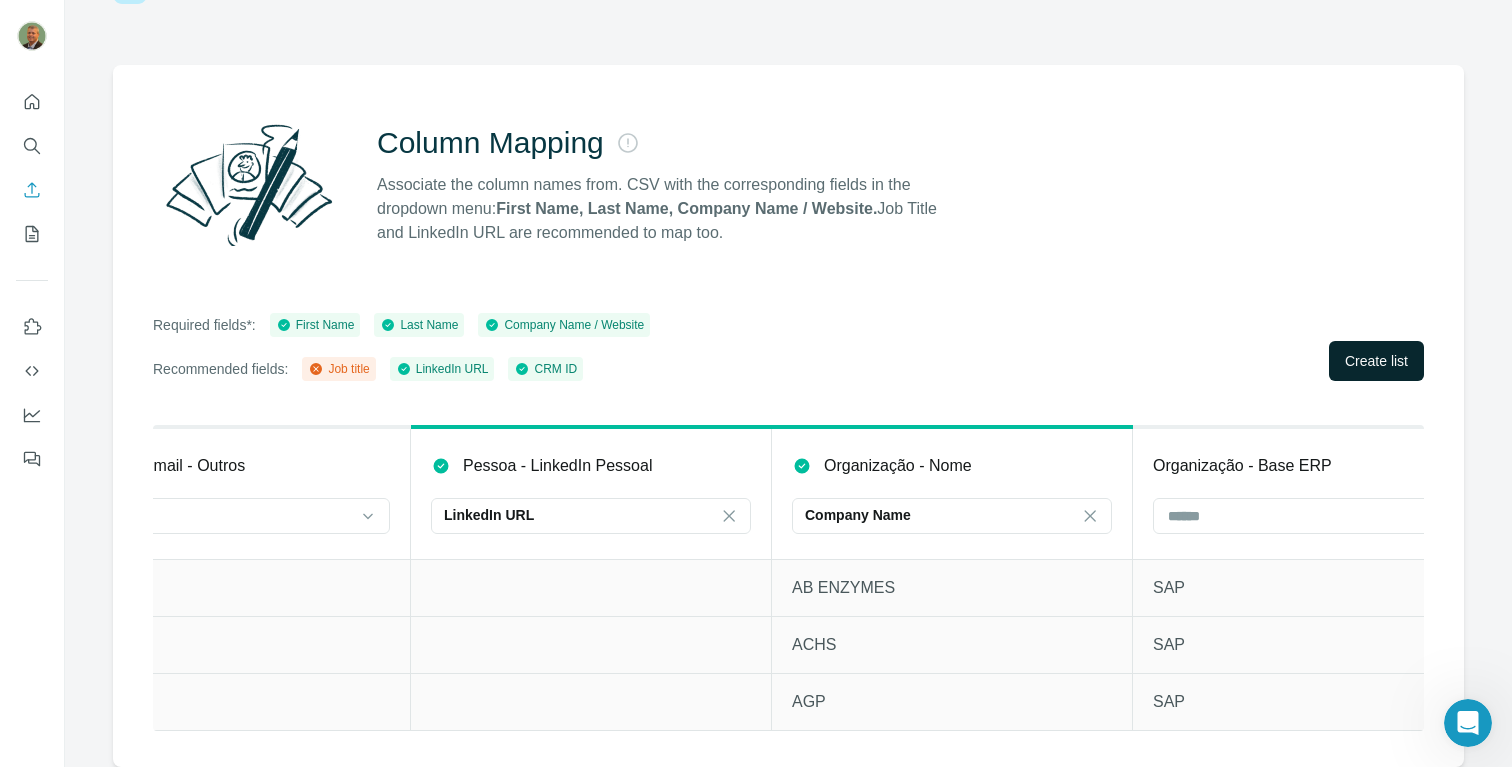 scroll, scrollTop: 0, scrollLeft: 1917, axis: horizontal 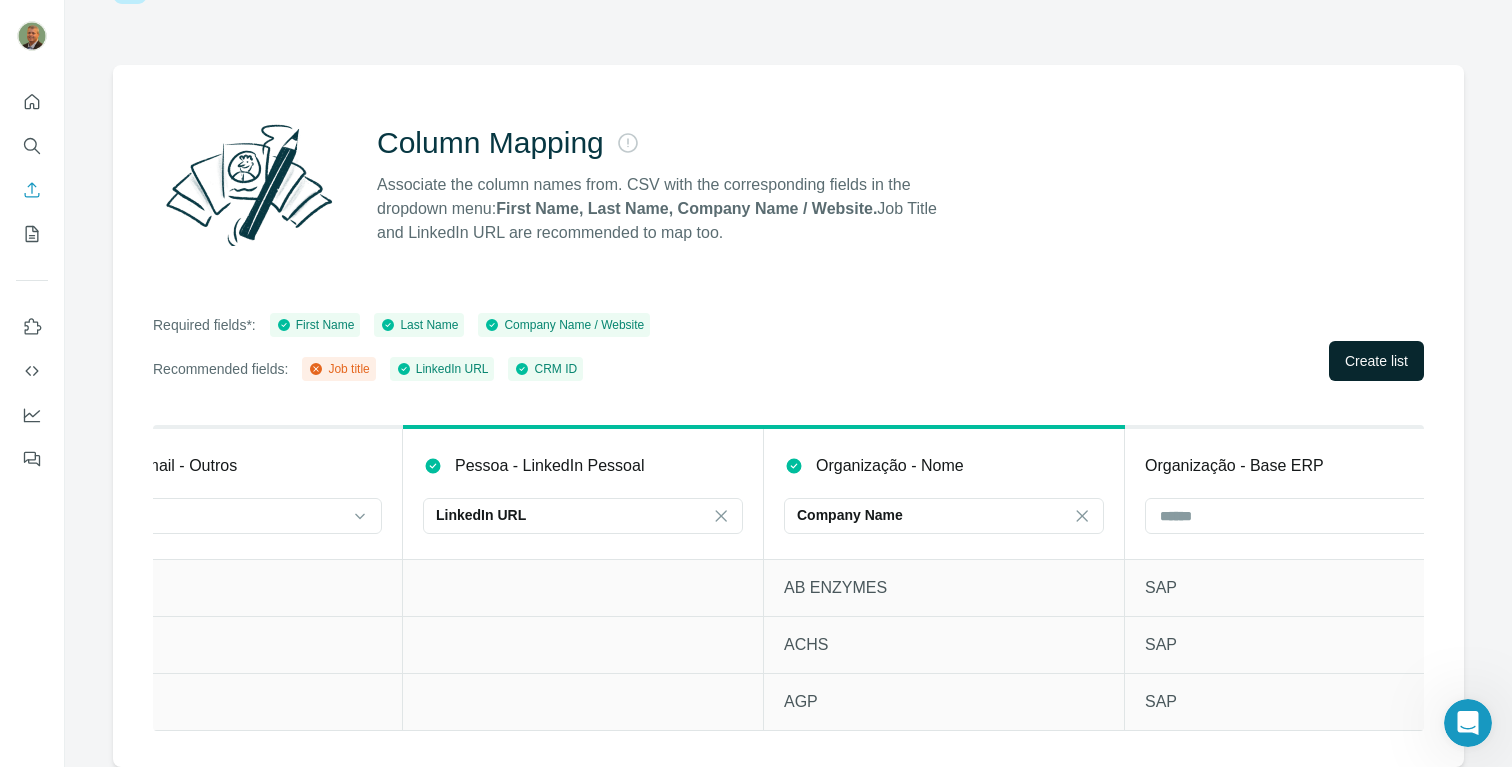 click on "Create list" at bounding box center [1376, 361] 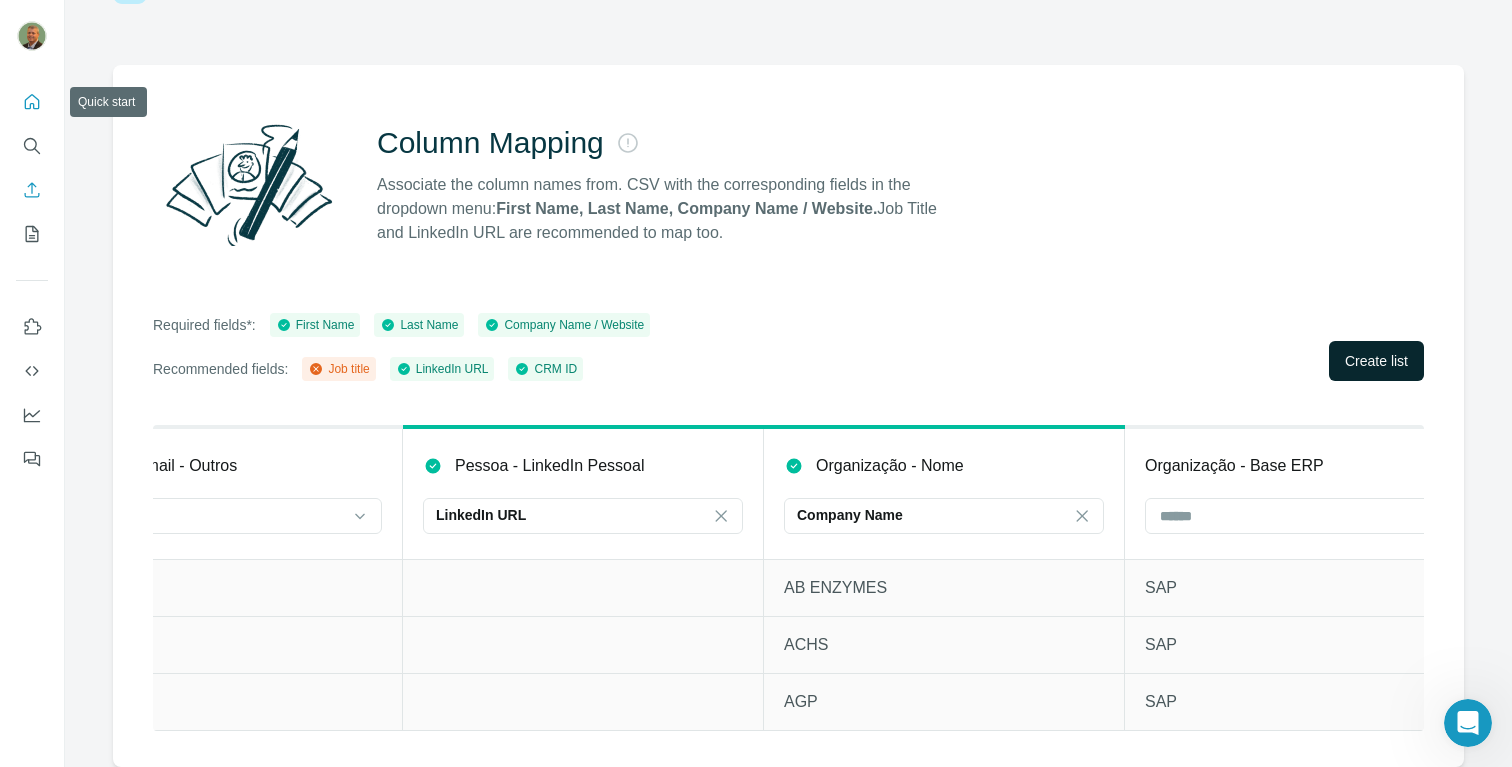 click 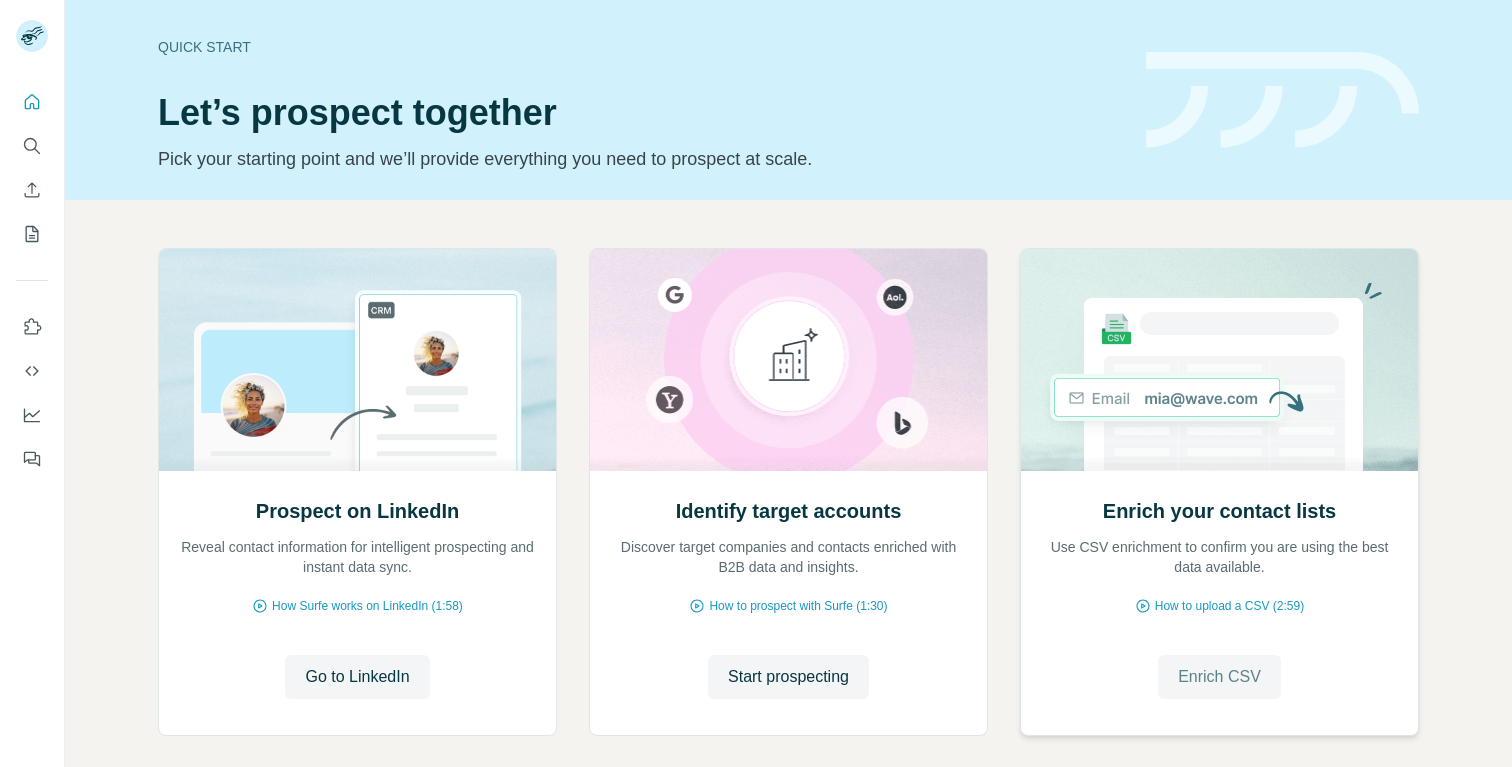 scroll, scrollTop: 0, scrollLeft: 0, axis: both 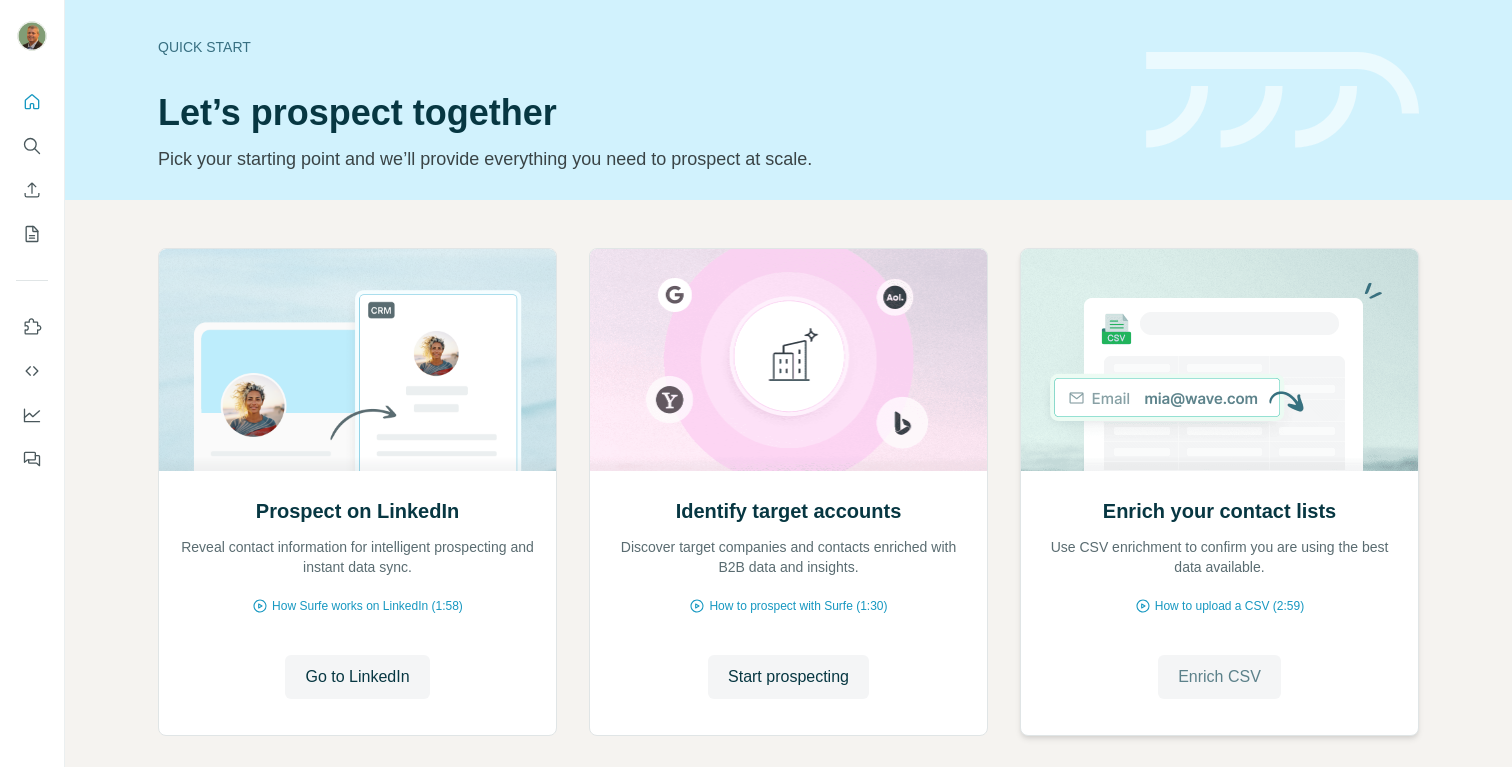 click on "Enrich CSV" at bounding box center (1219, 677) 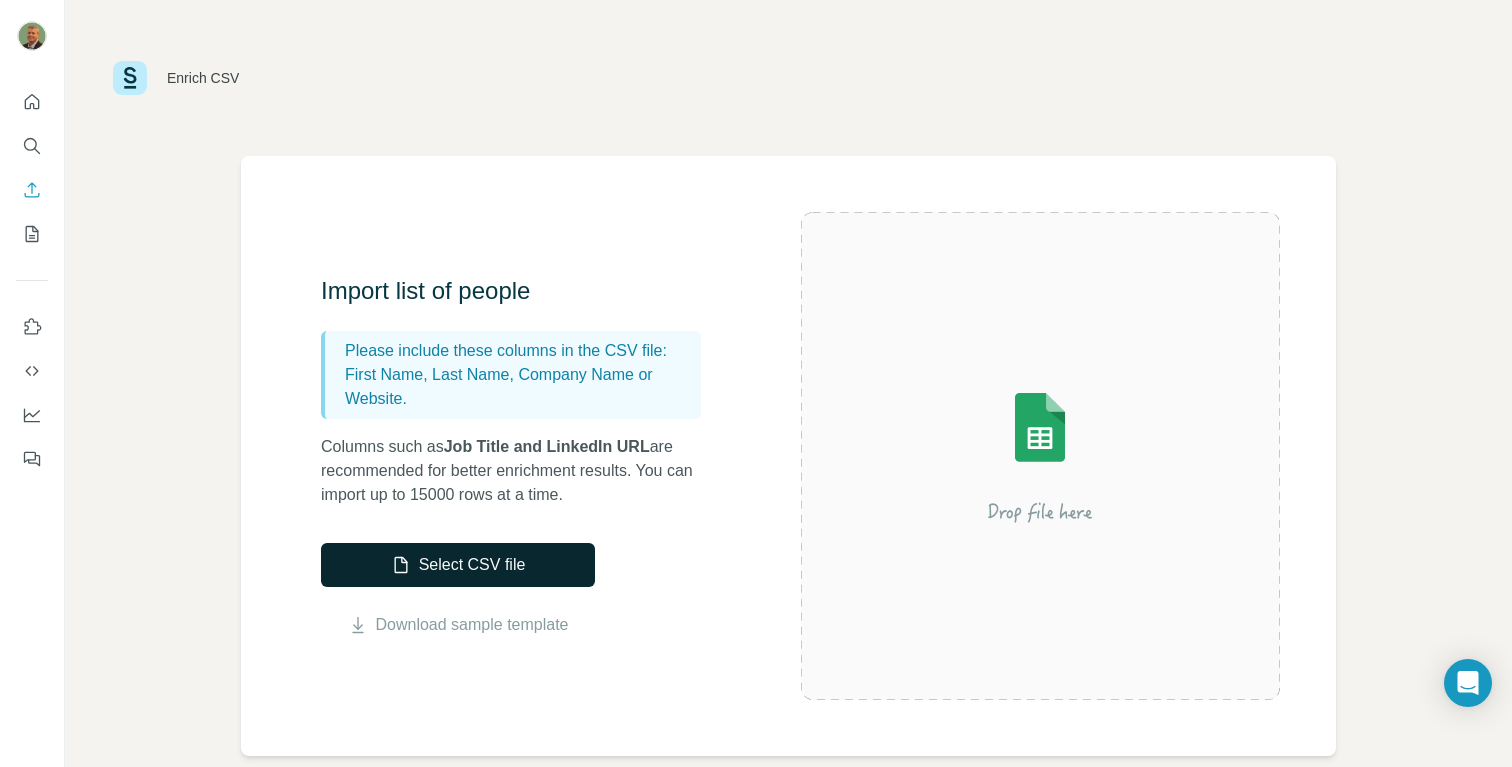 click on "Select CSV file" at bounding box center [458, 565] 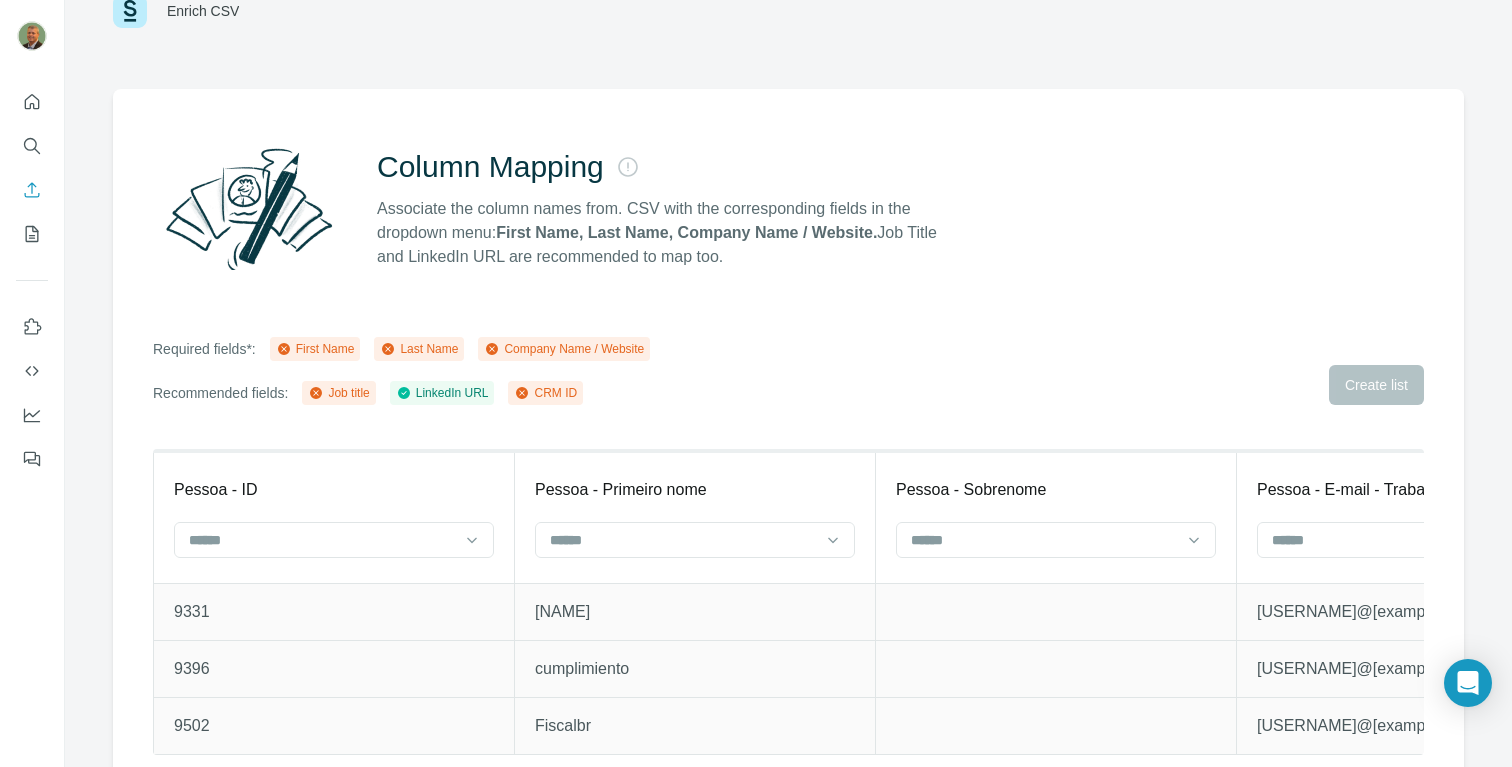 scroll, scrollTop: 83, scrollLeft: 0, axis: vertical 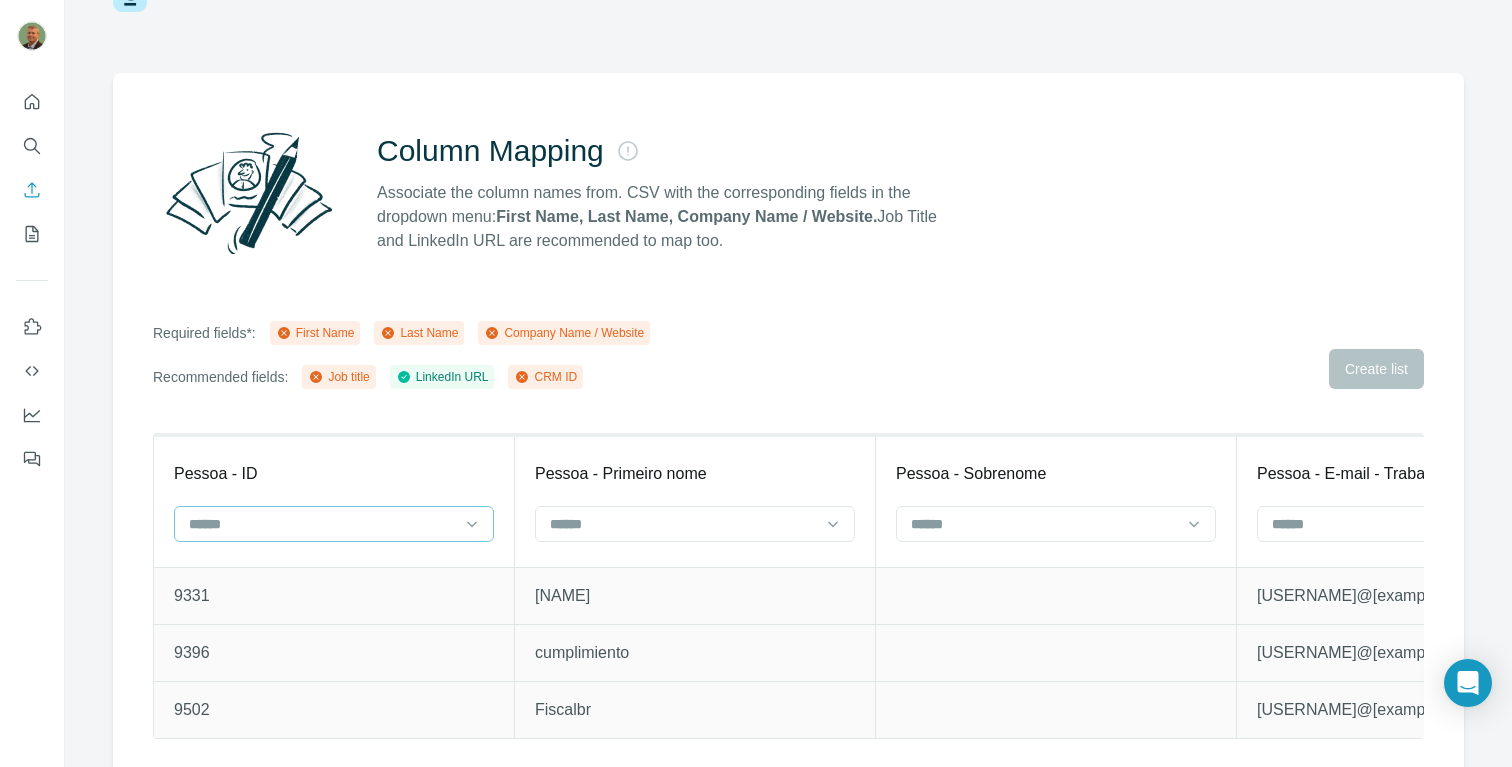 click at bounding box center [322, 524] 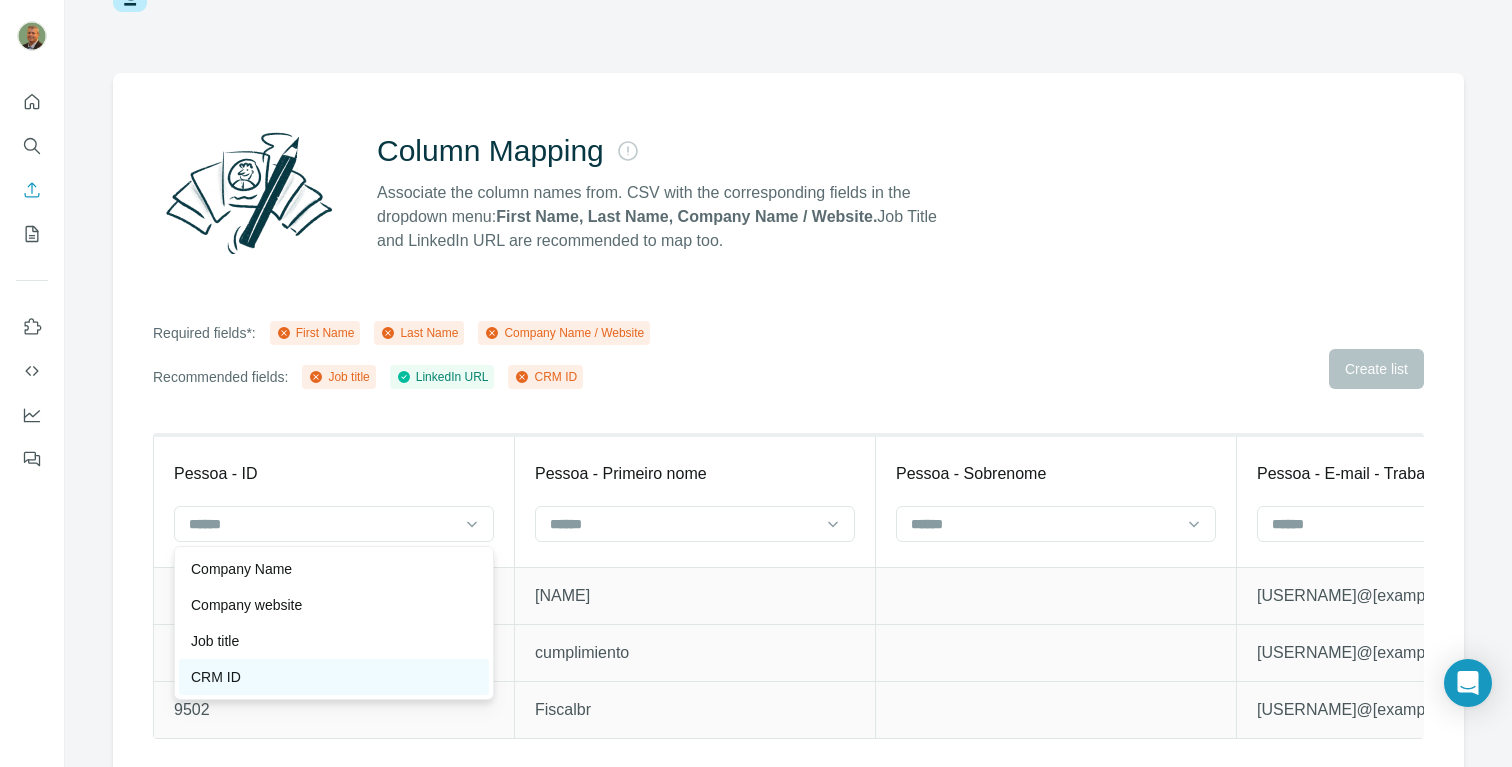 click on "CRM ID" at bounding box center (334, 677) 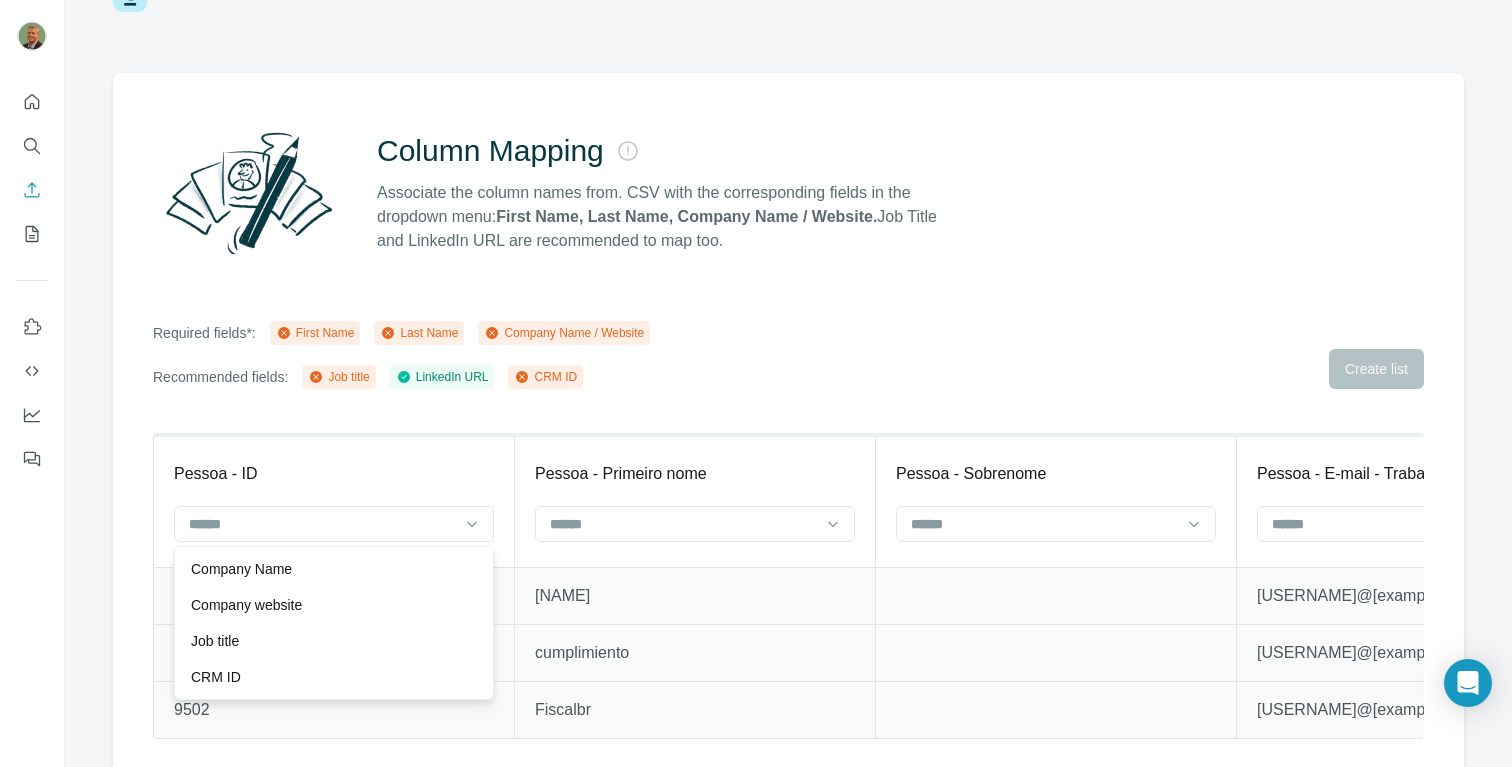 scroll, scrollTop: 36, scrollLeft: 0, axis: vertical 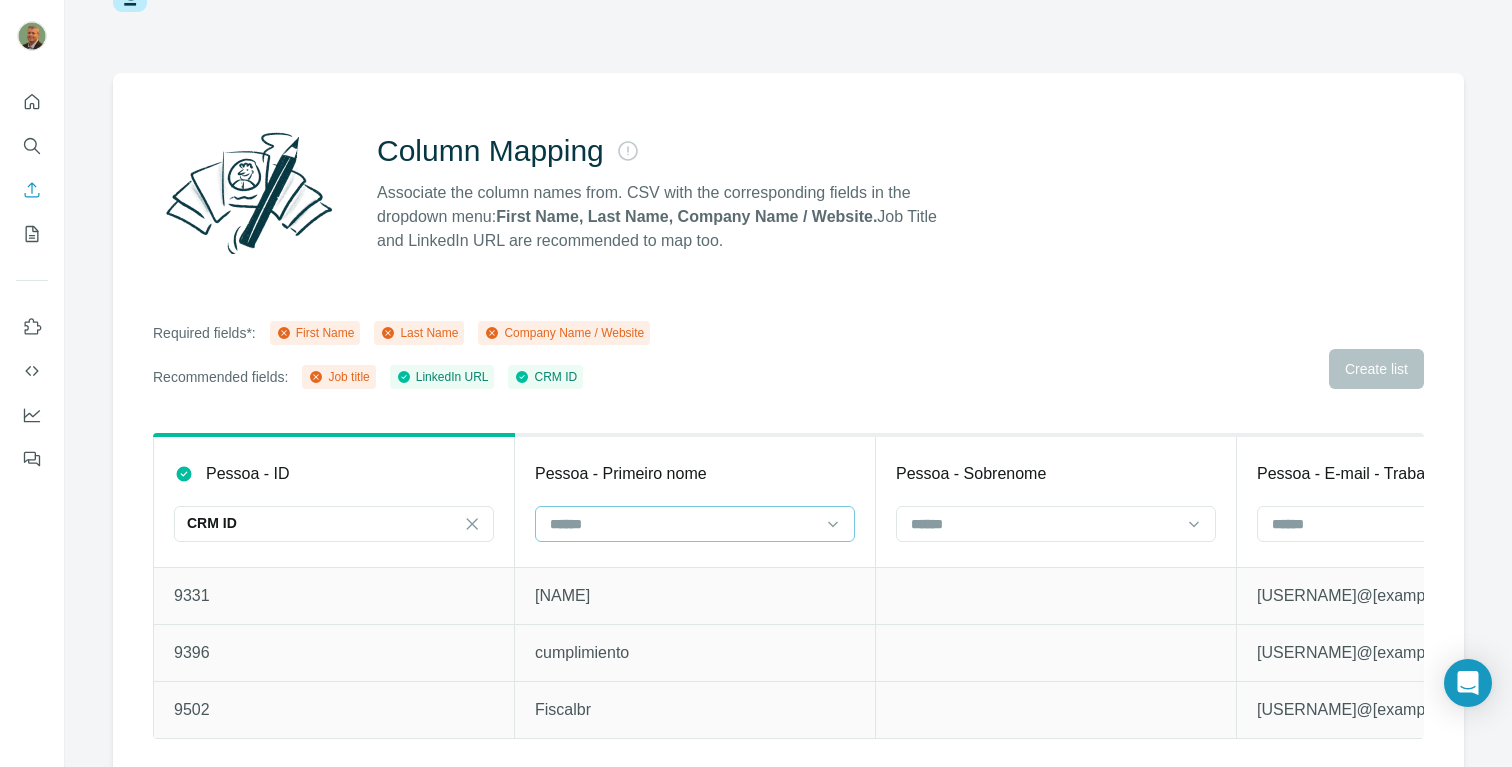 click at bounding box center [683, 524] 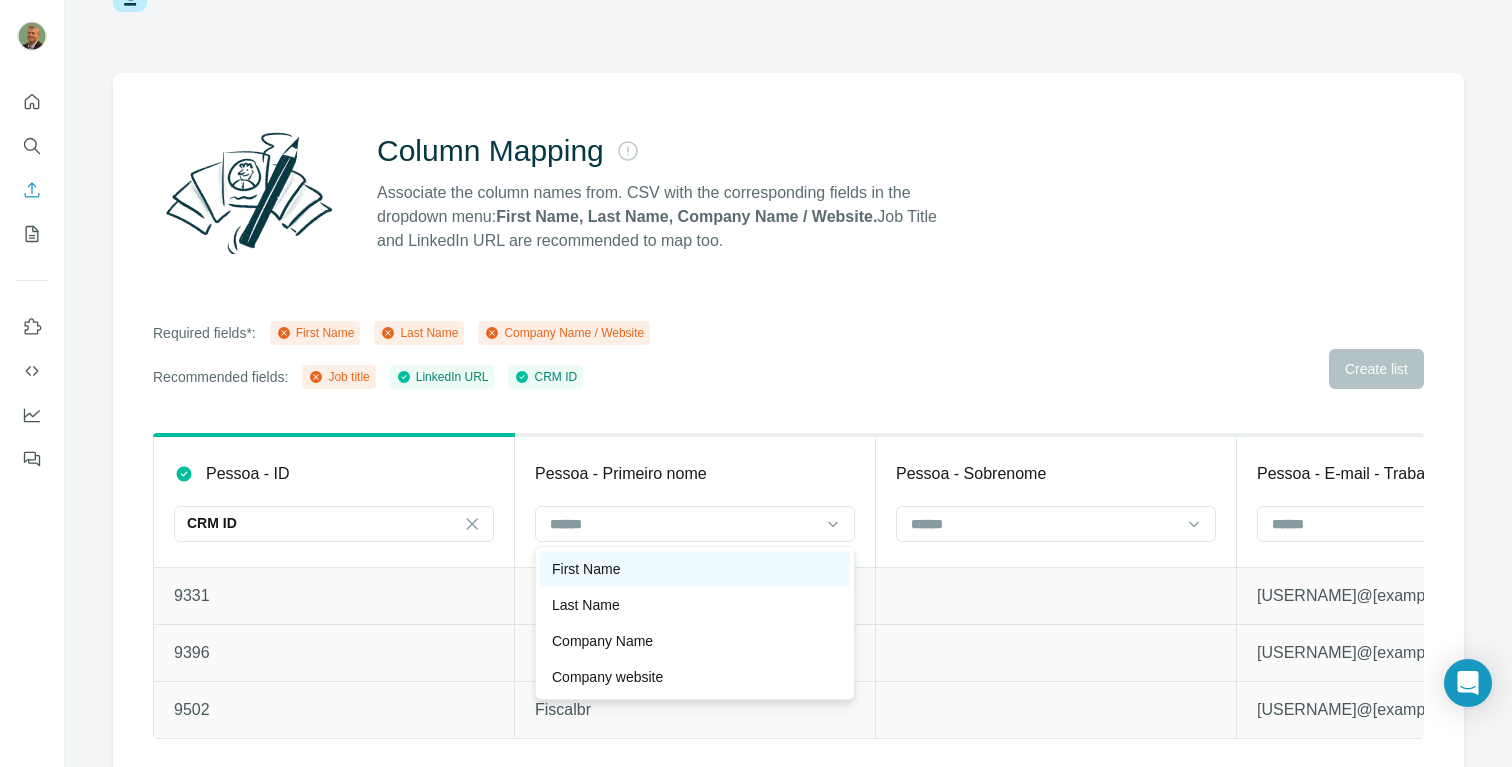 click on "First Name" at bounding box center (695, 569) 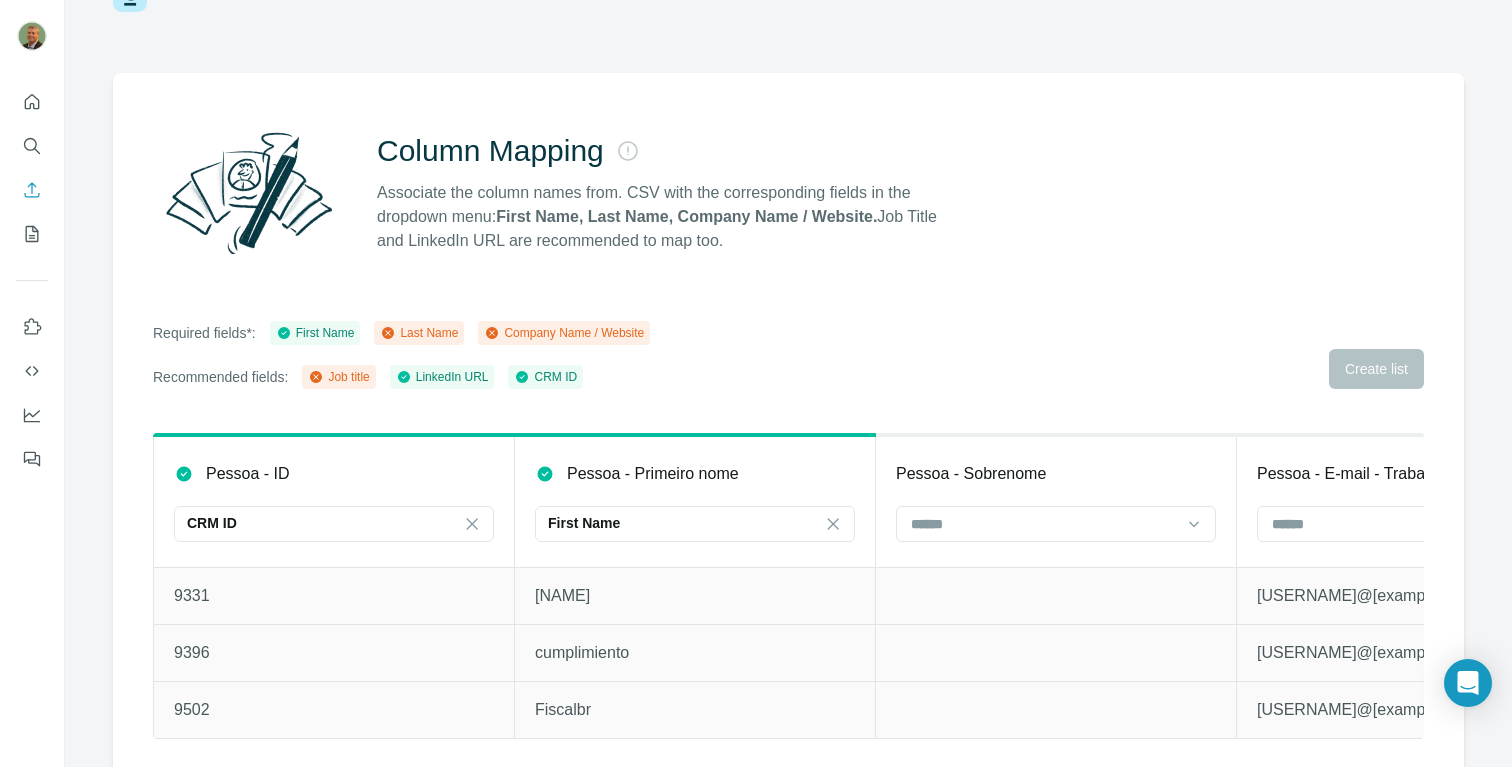 scroll, scrollTop: 0, scrollLeft: 0, axis: both 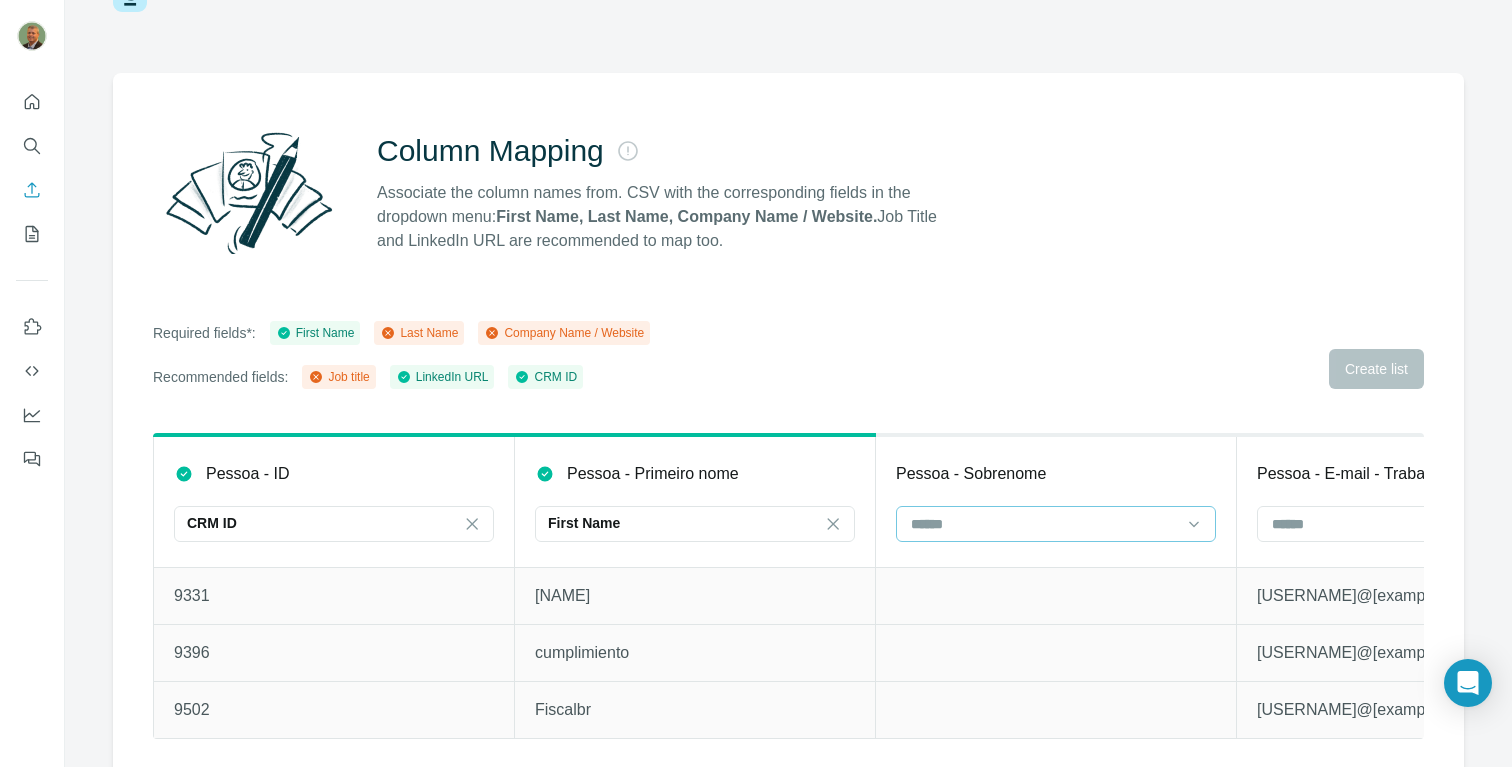 click at bounding box center (1044, 524) 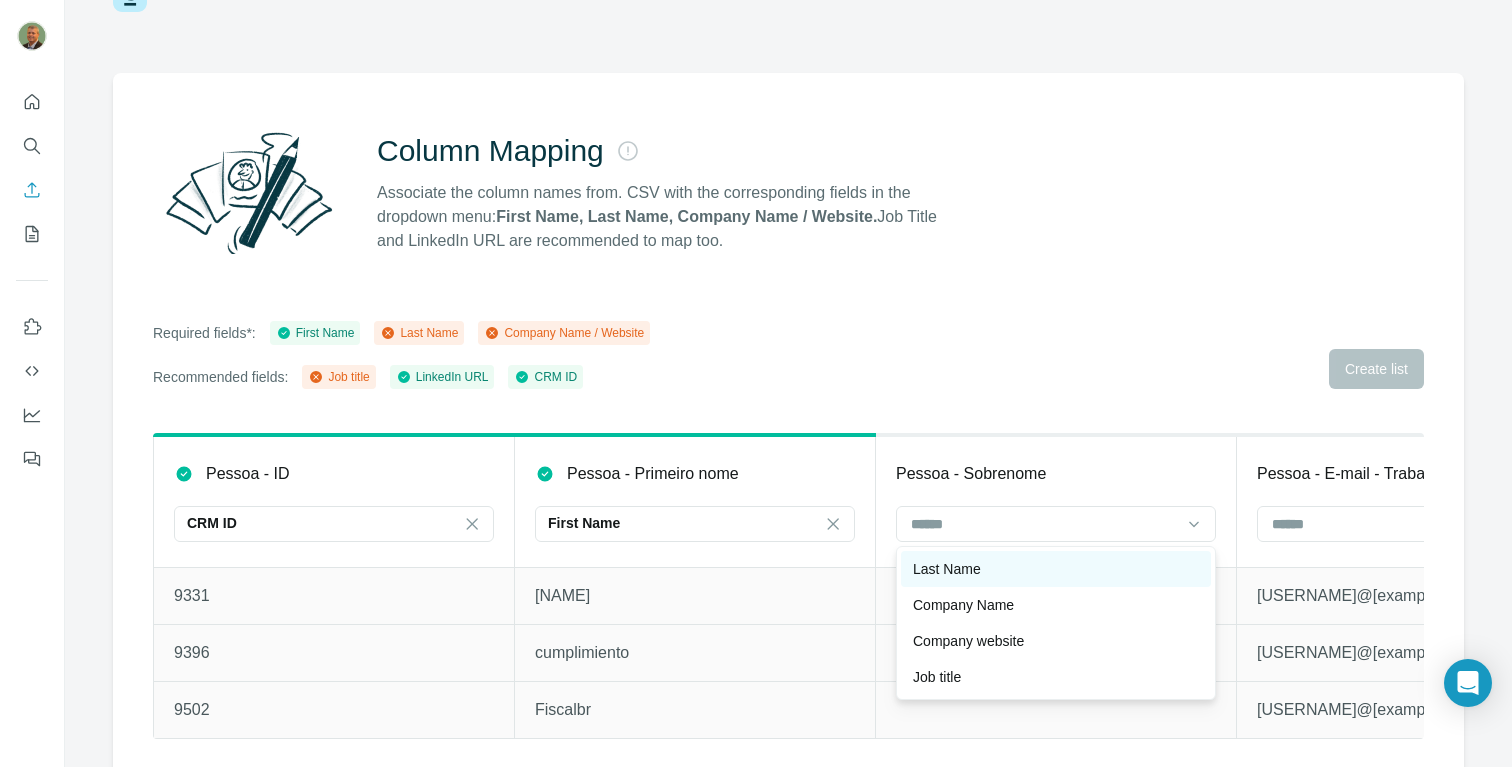 click on "Last Name" at bounding box center [1056, 569] 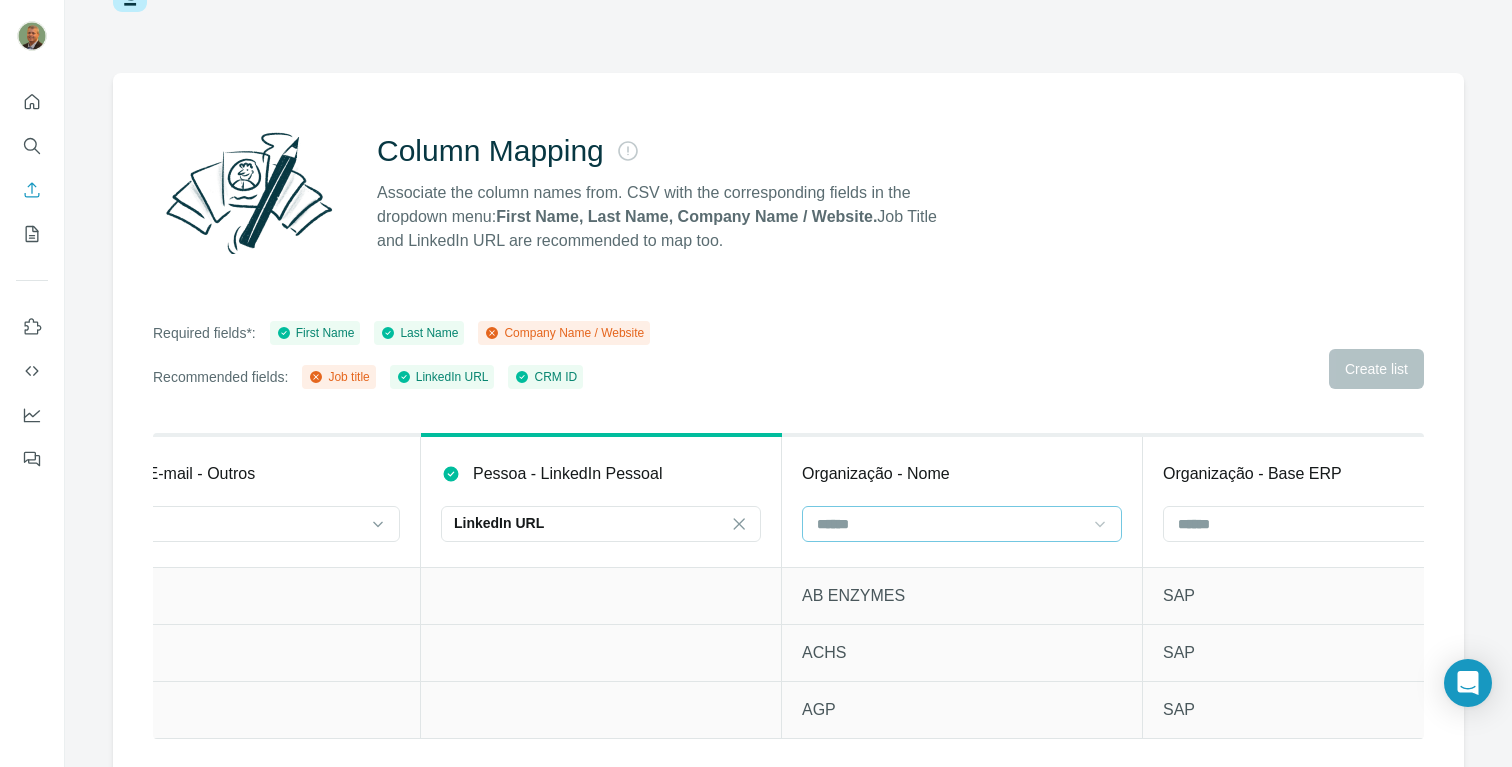 scroll, scrollTop: 0, scrollLeft: 1900, axis: horizontal 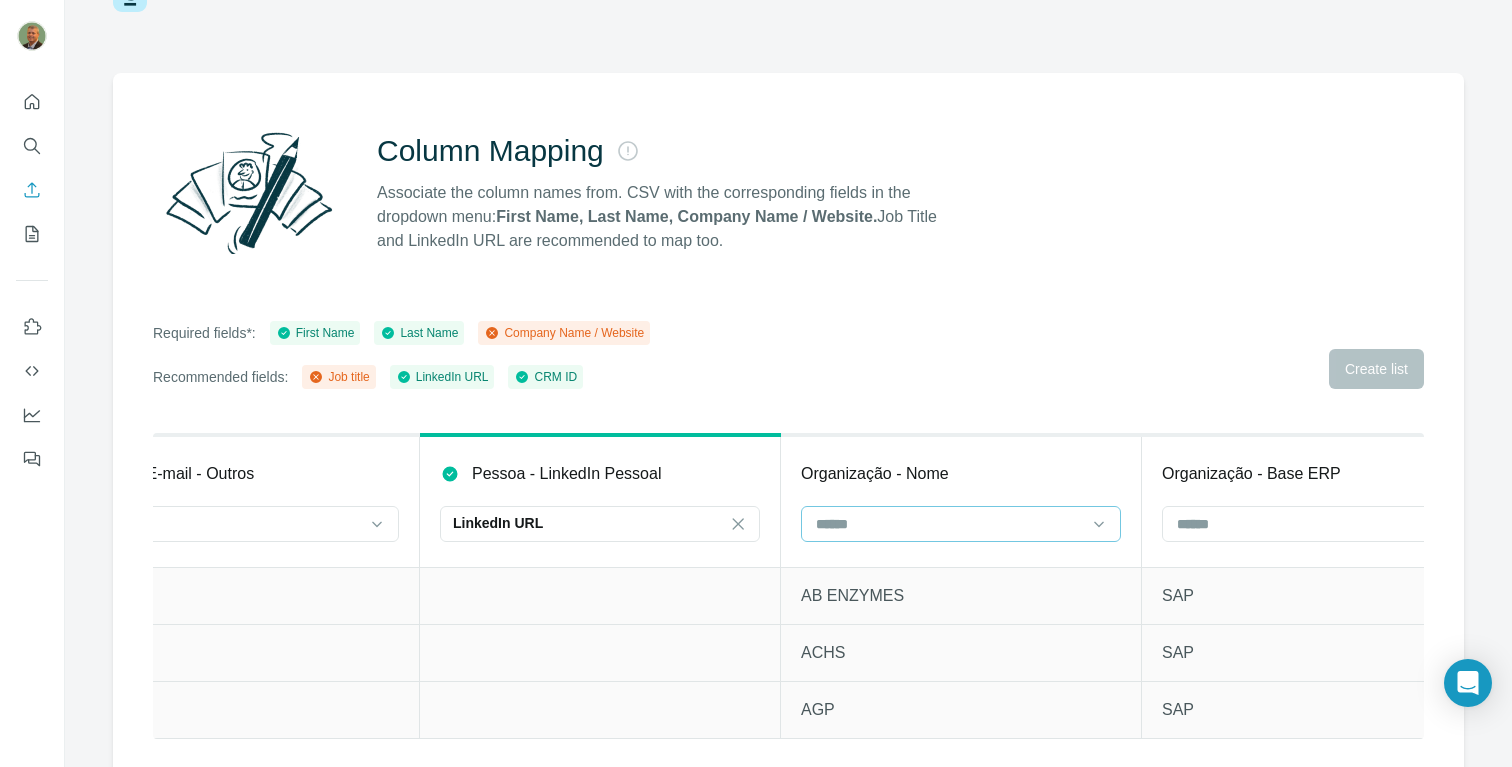 click at bounding box center [961, 524] 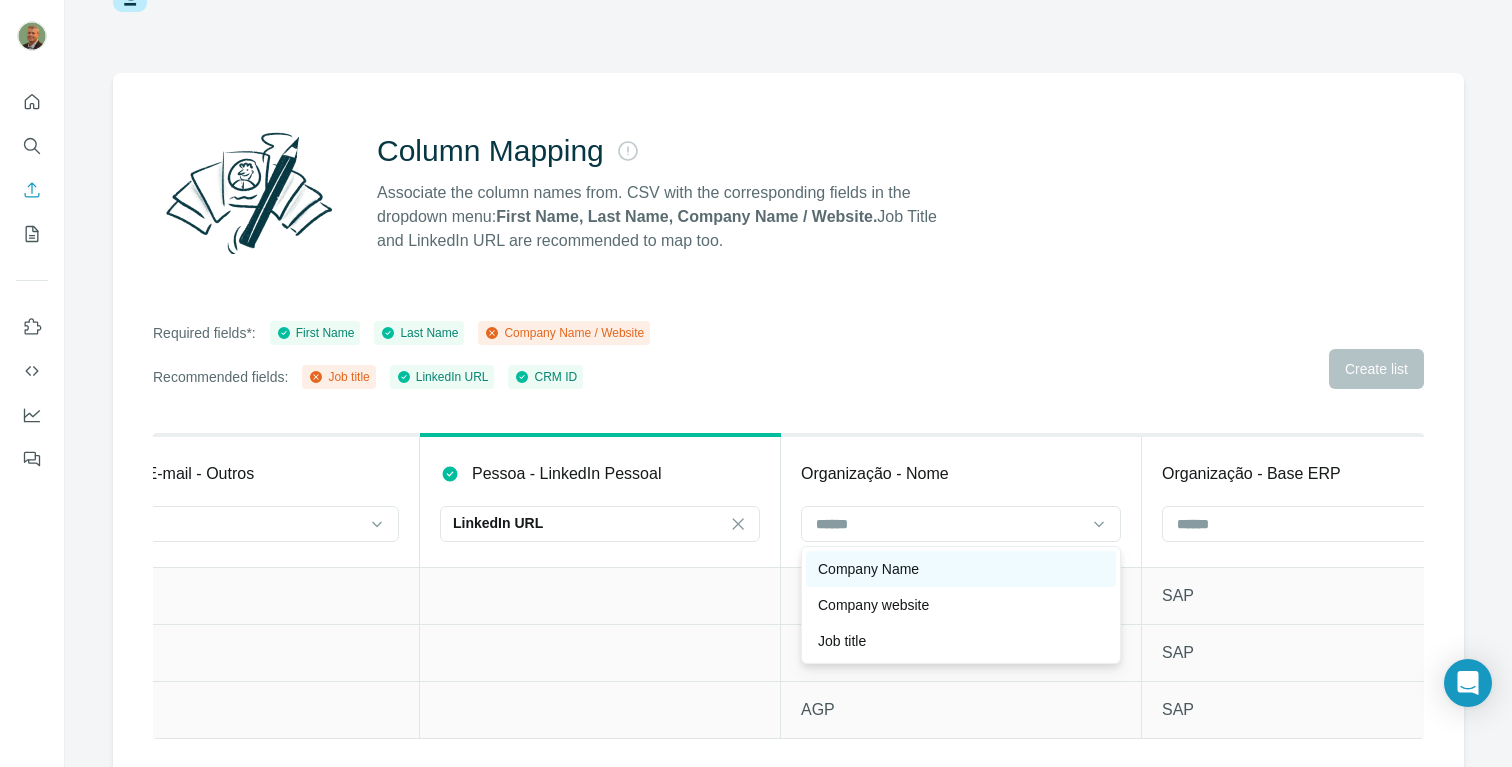 click on "Company Name" at bounding box center (961, 569) 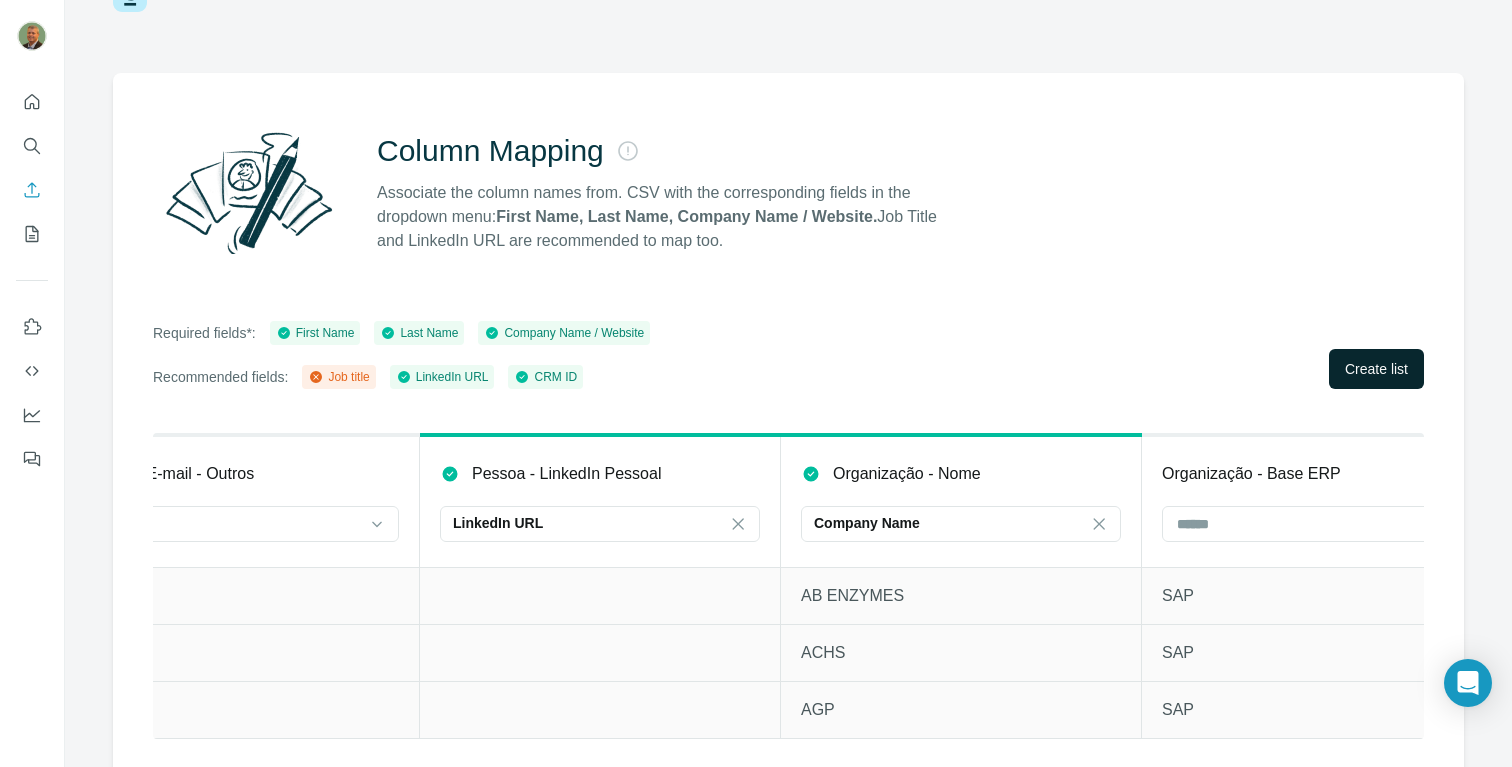 click on "Create list" at bounding box center [1376, 369] 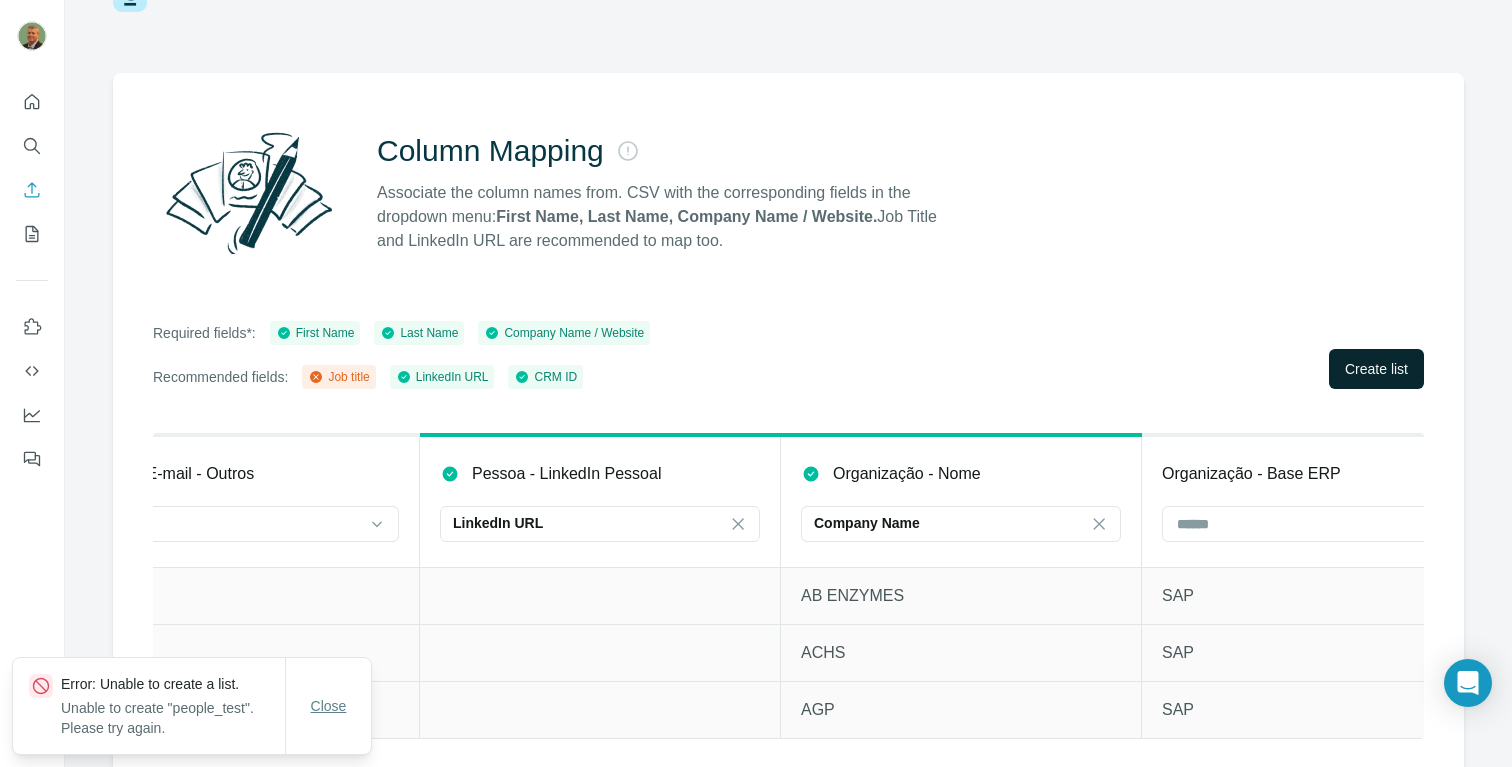 click on "Close" at bounding box center (329, 706) 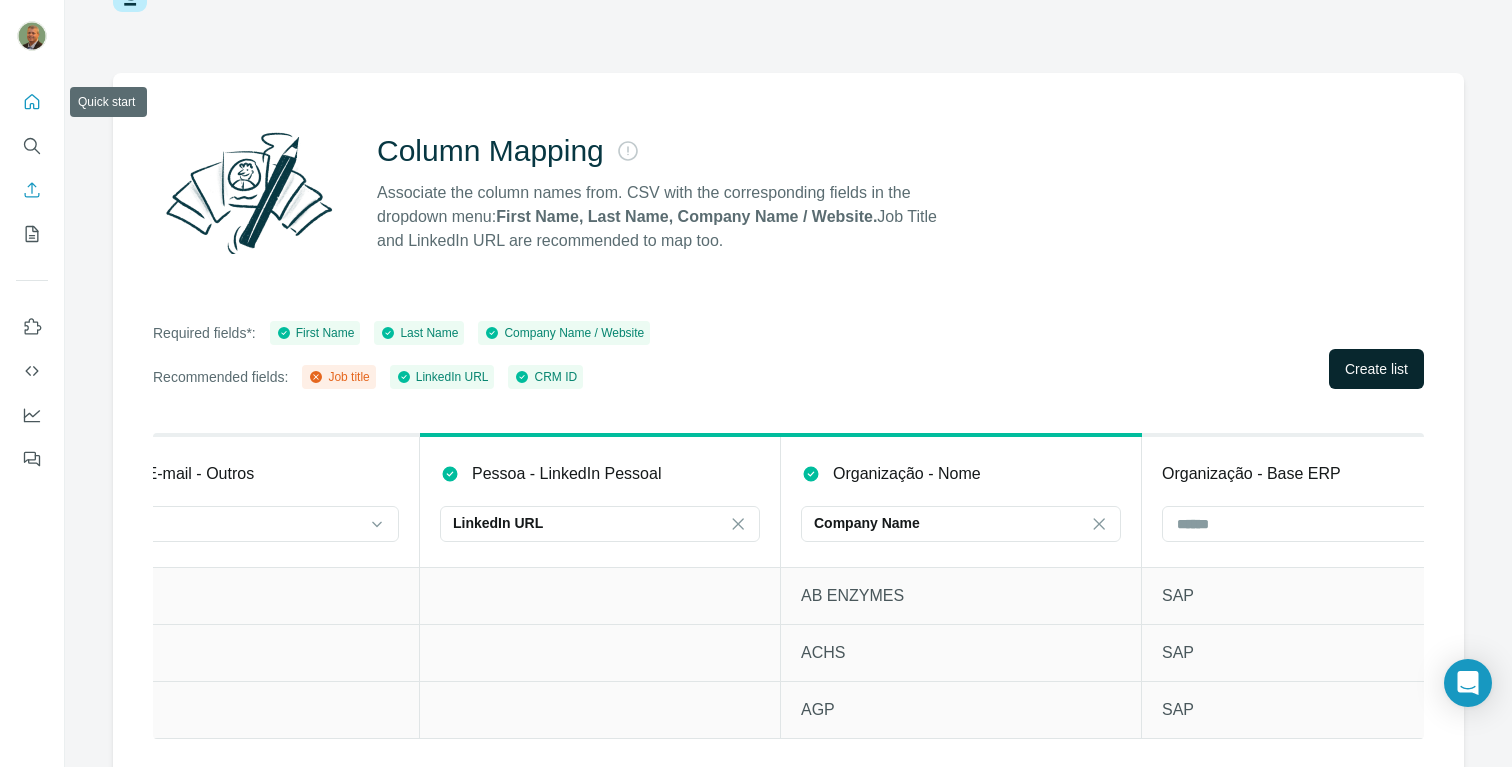 click 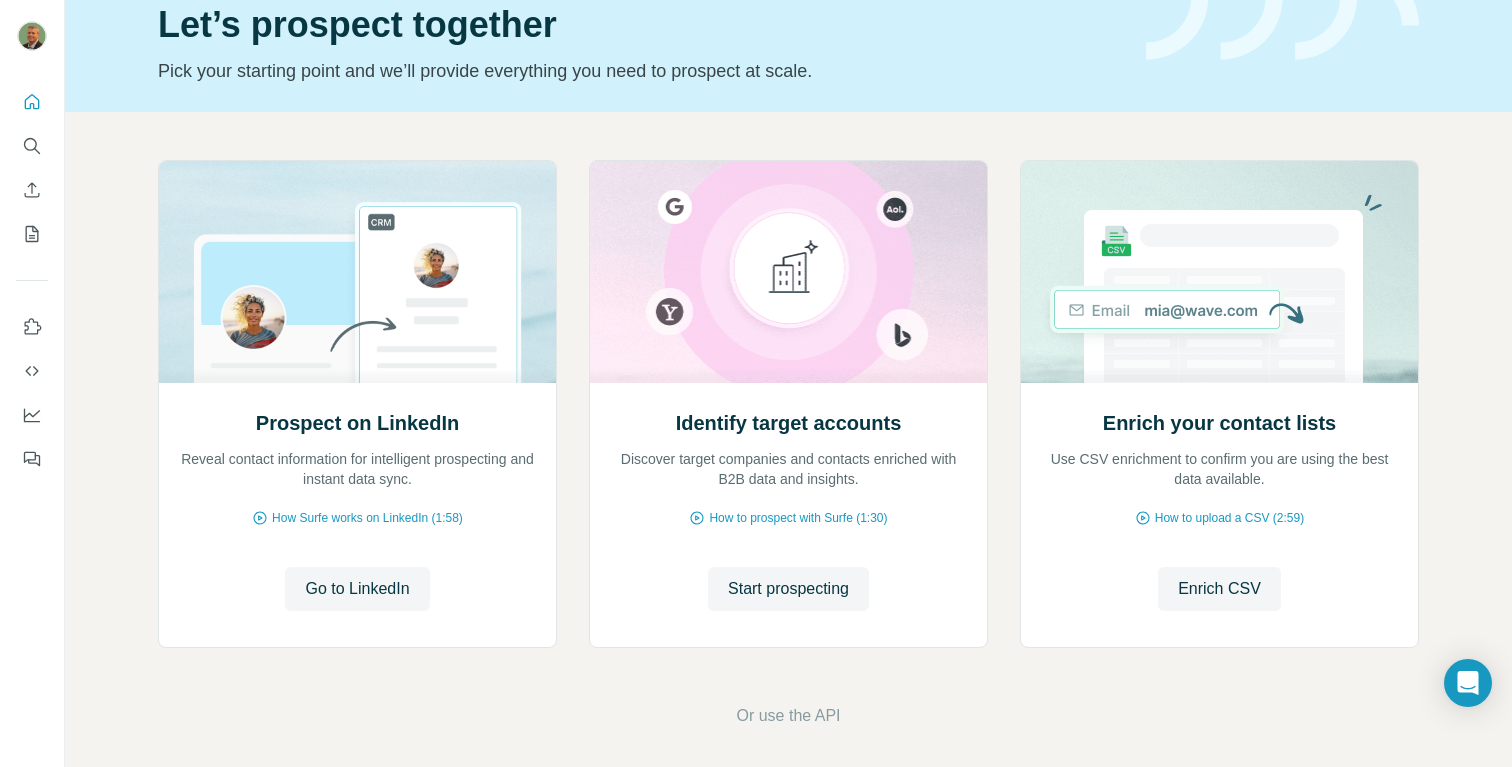 scroll, scrollTop: 97, scrollLeft: 0, axis: vertical 